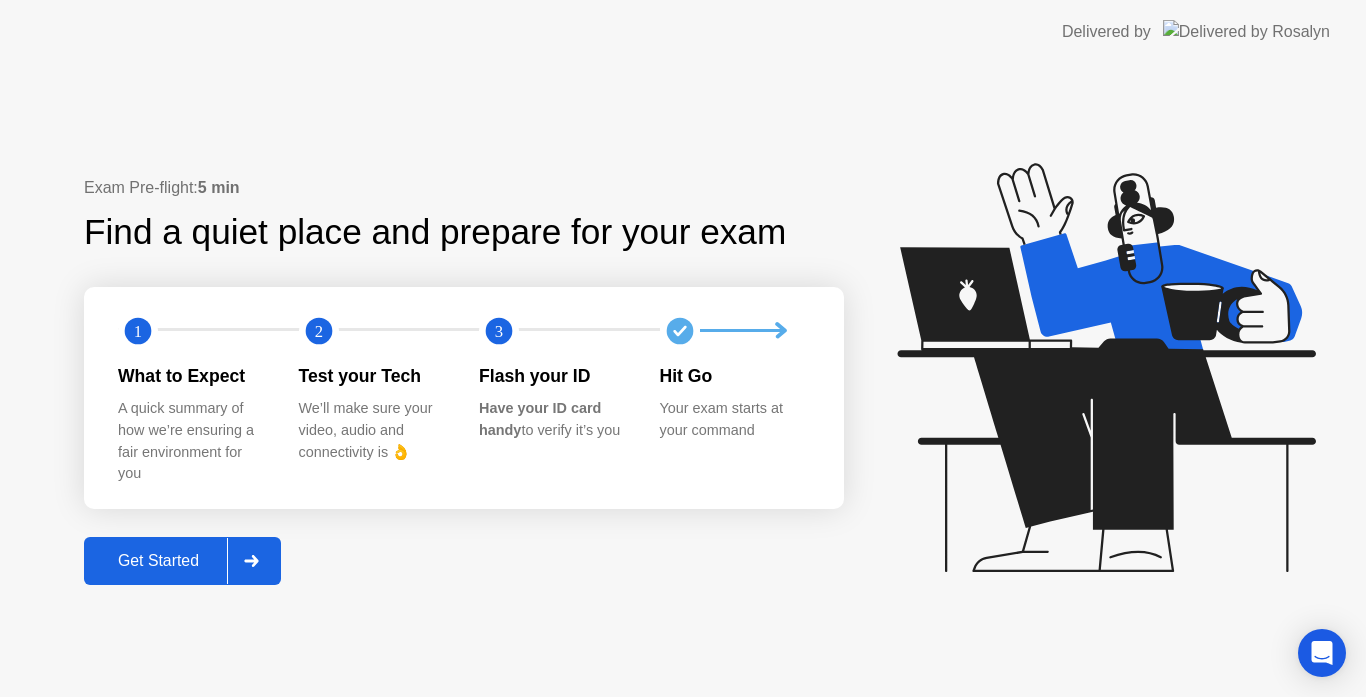 scroll, scrollTop: 0, scrollLeft: 0, axis: both 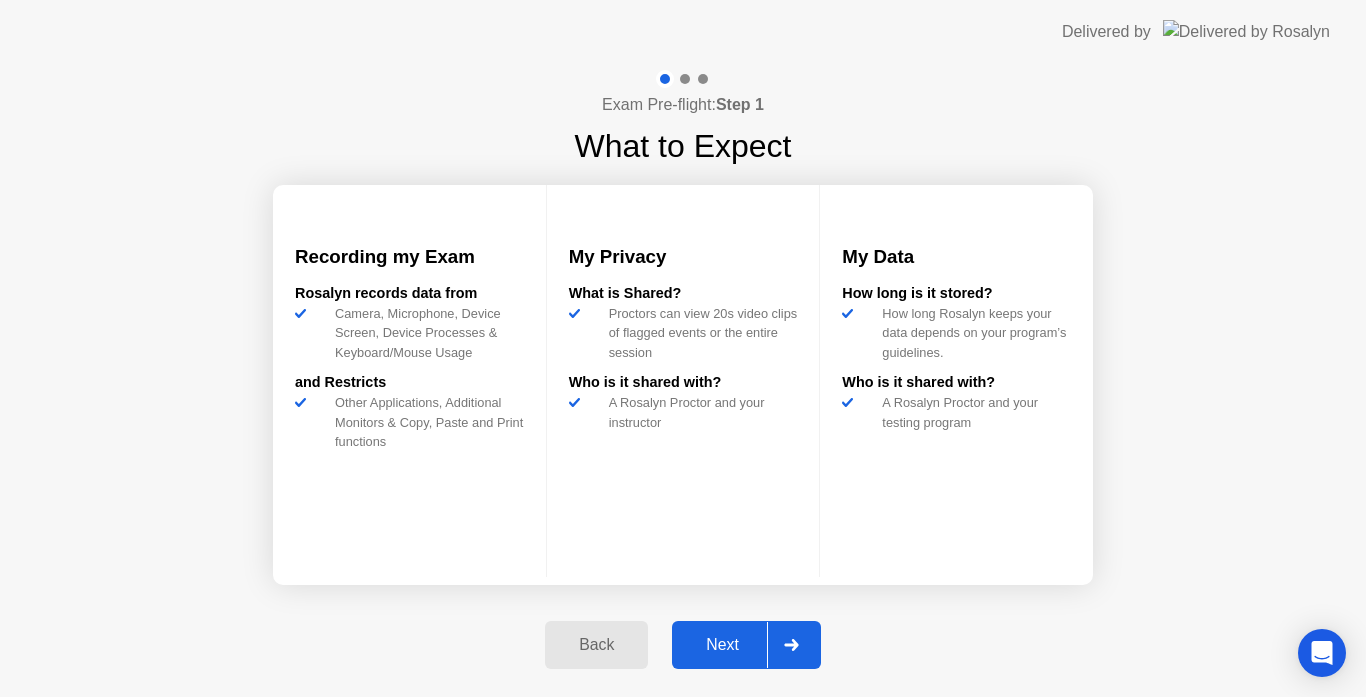 click on "Next" 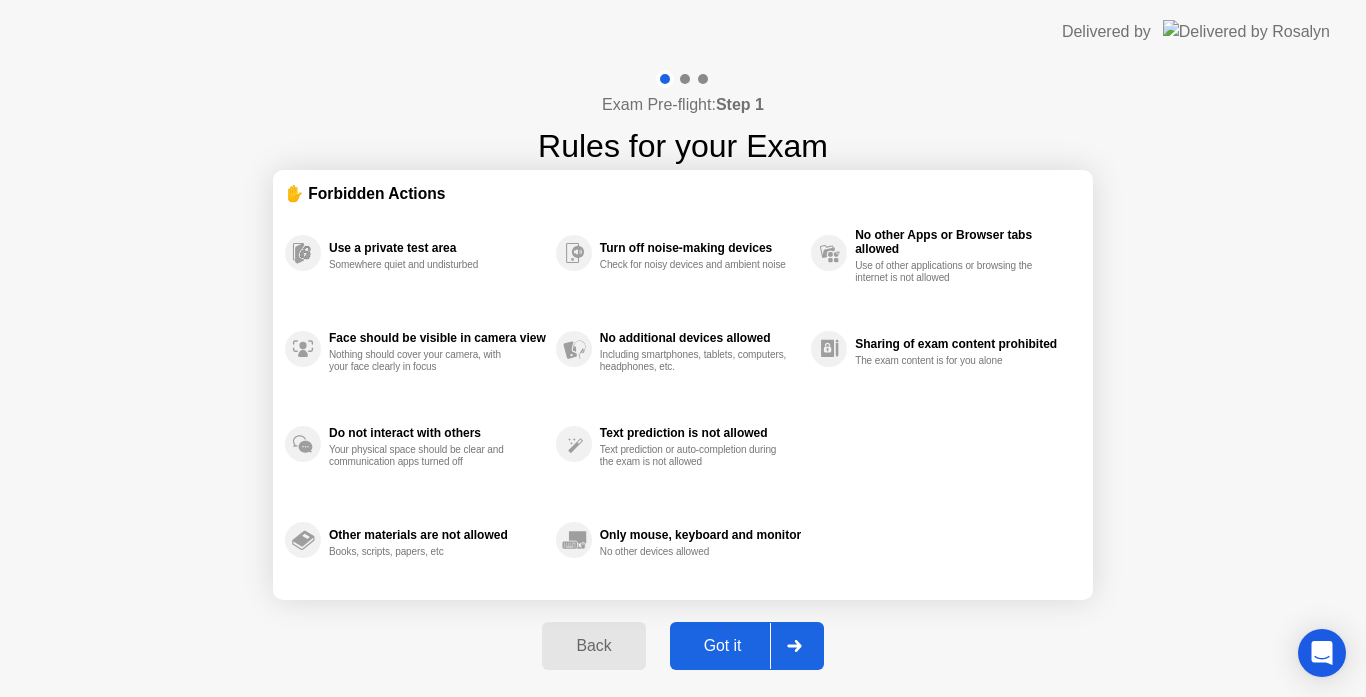 click on "Got it" 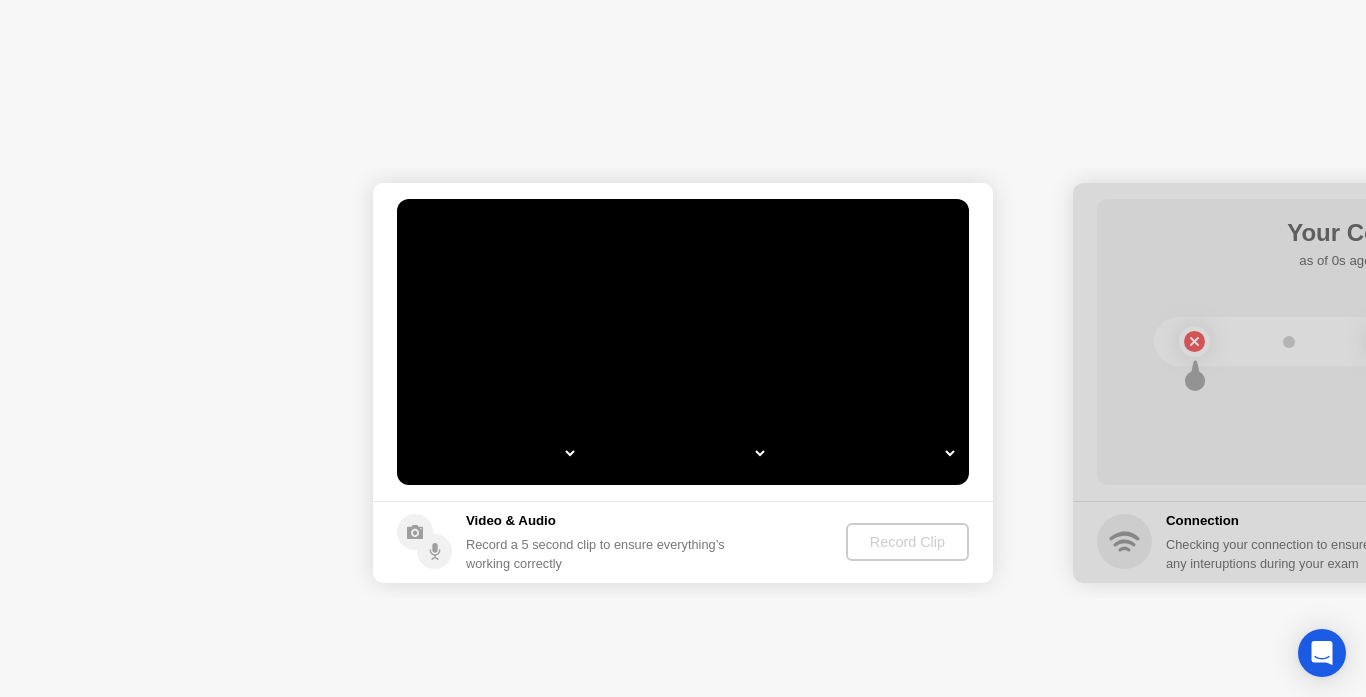 select on "*" 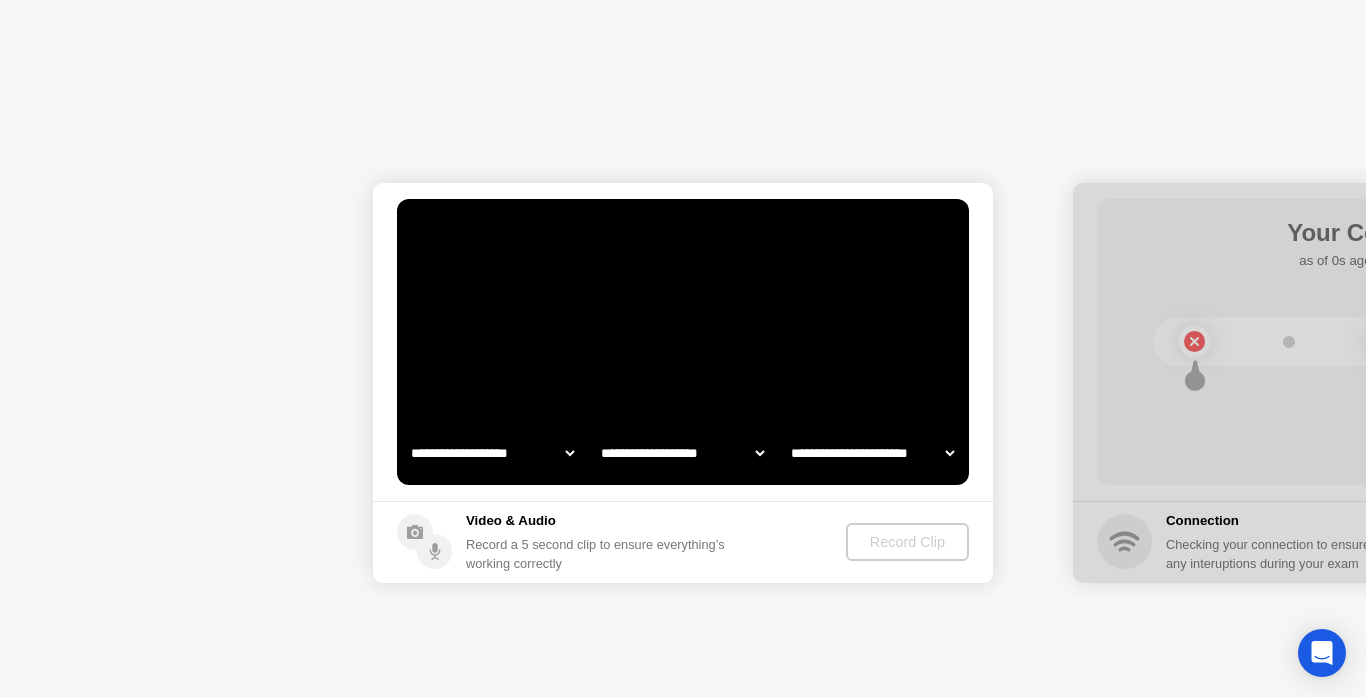 select on "**********" 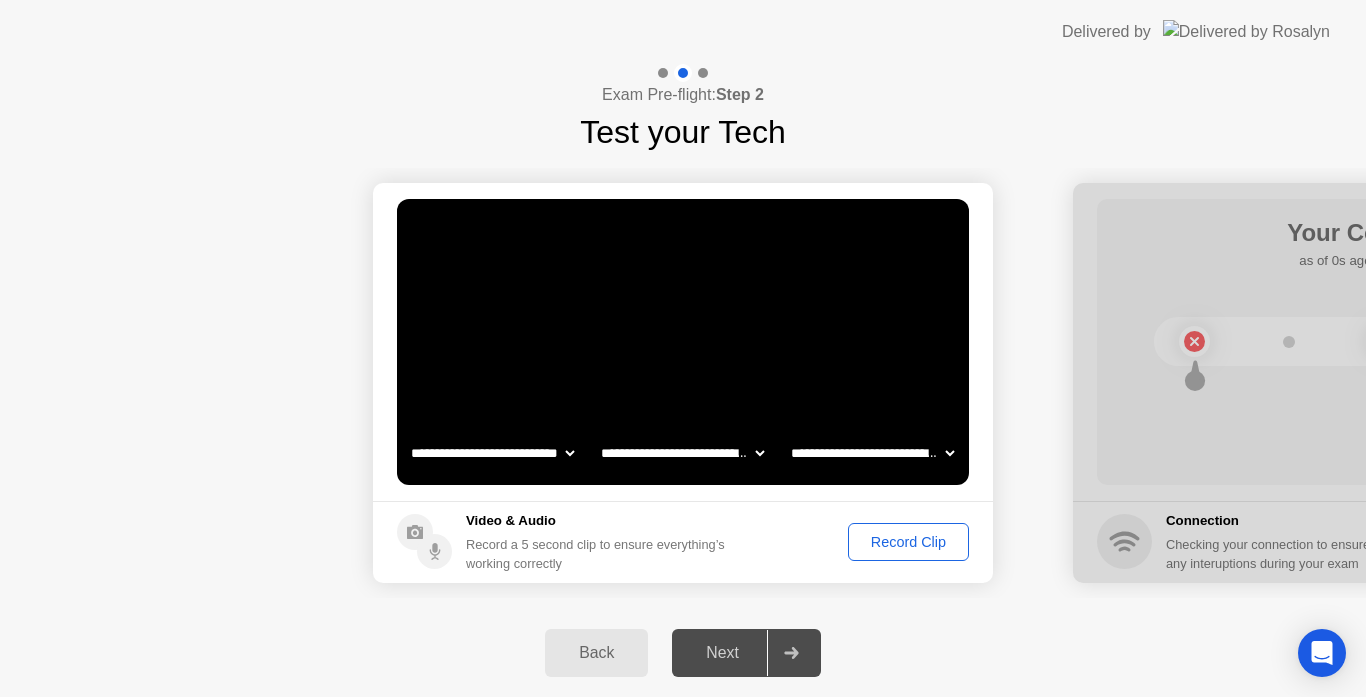 click on "Next" 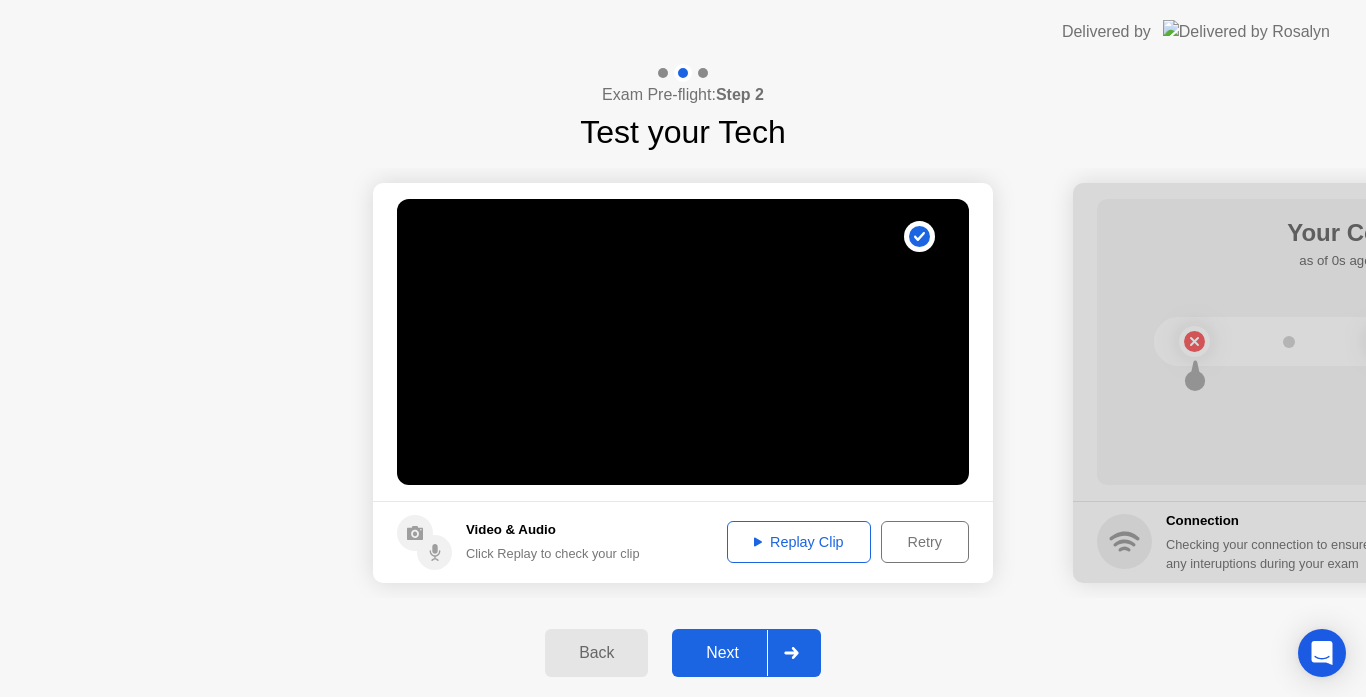 click 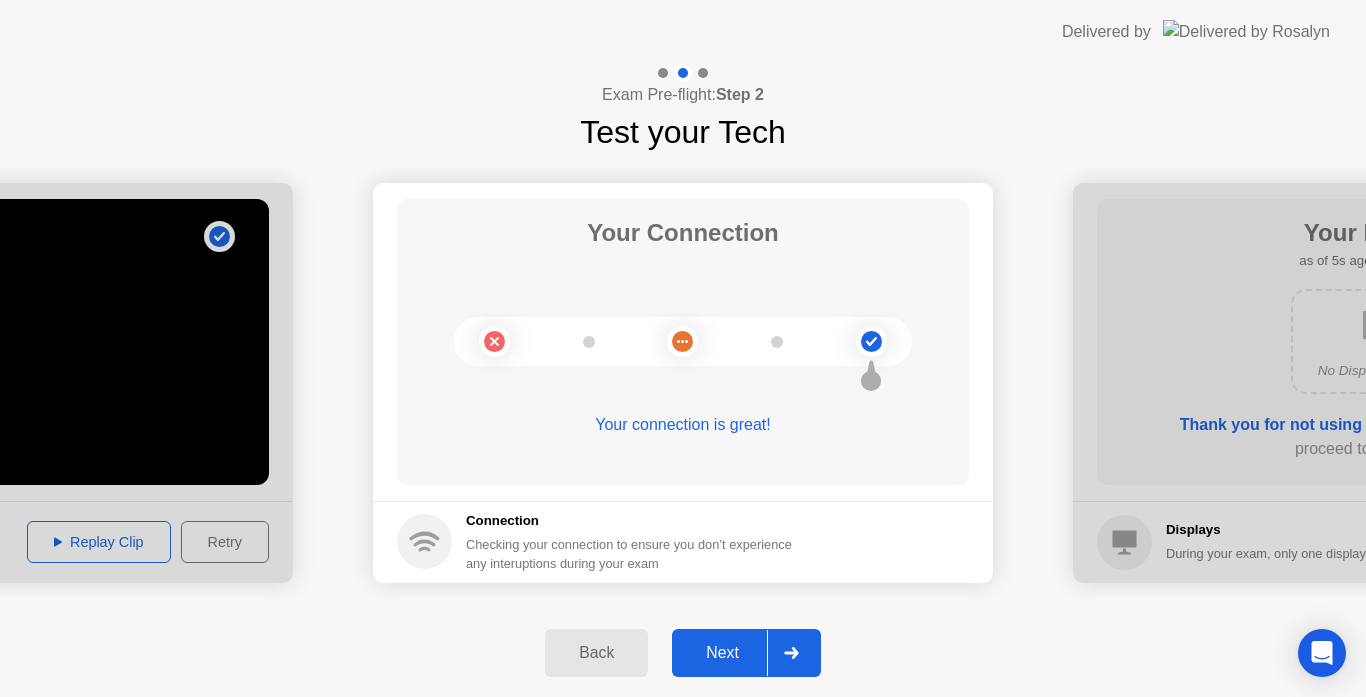 click on "Next" 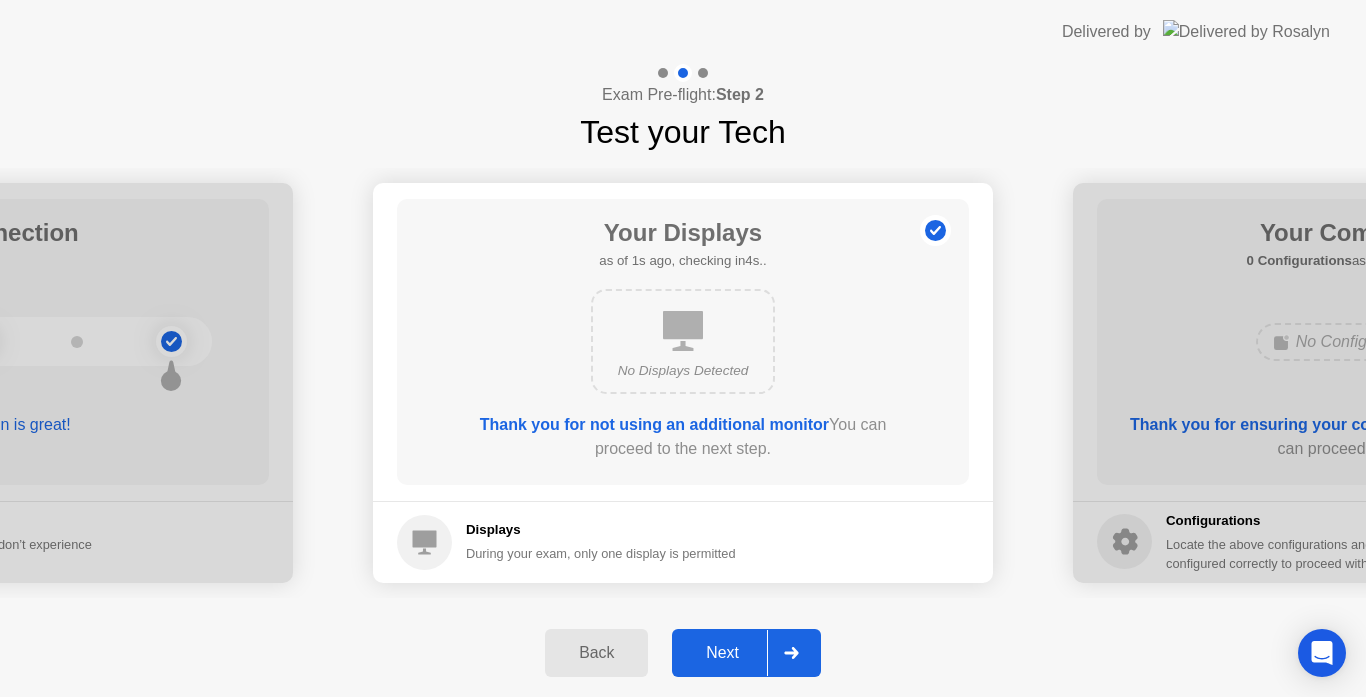 click on "Next" 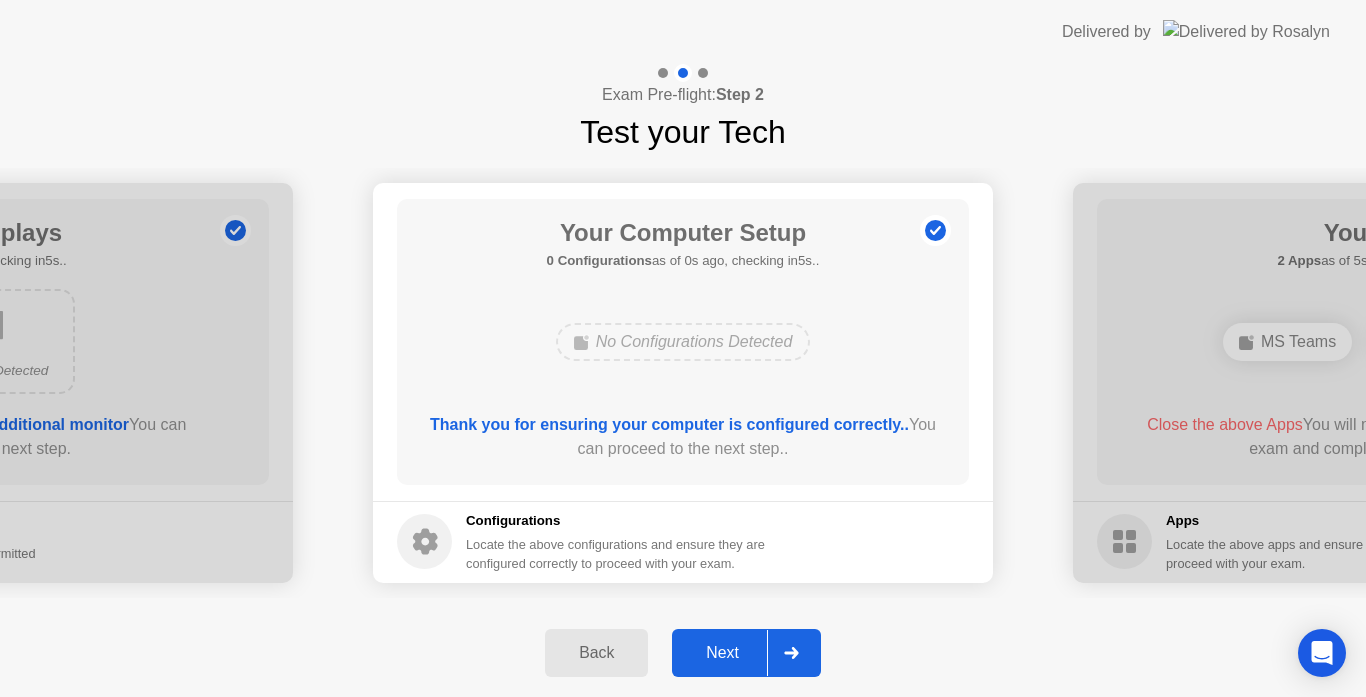 click on "Next" 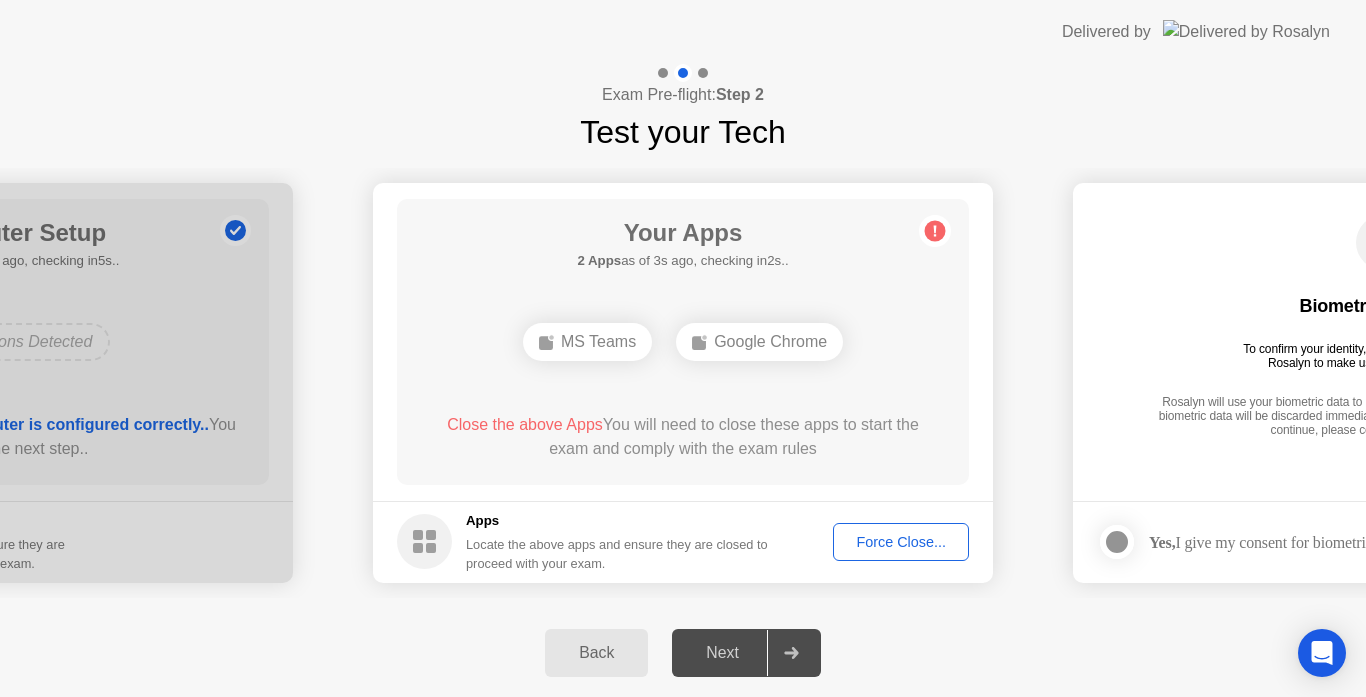 click on "Force Close..." 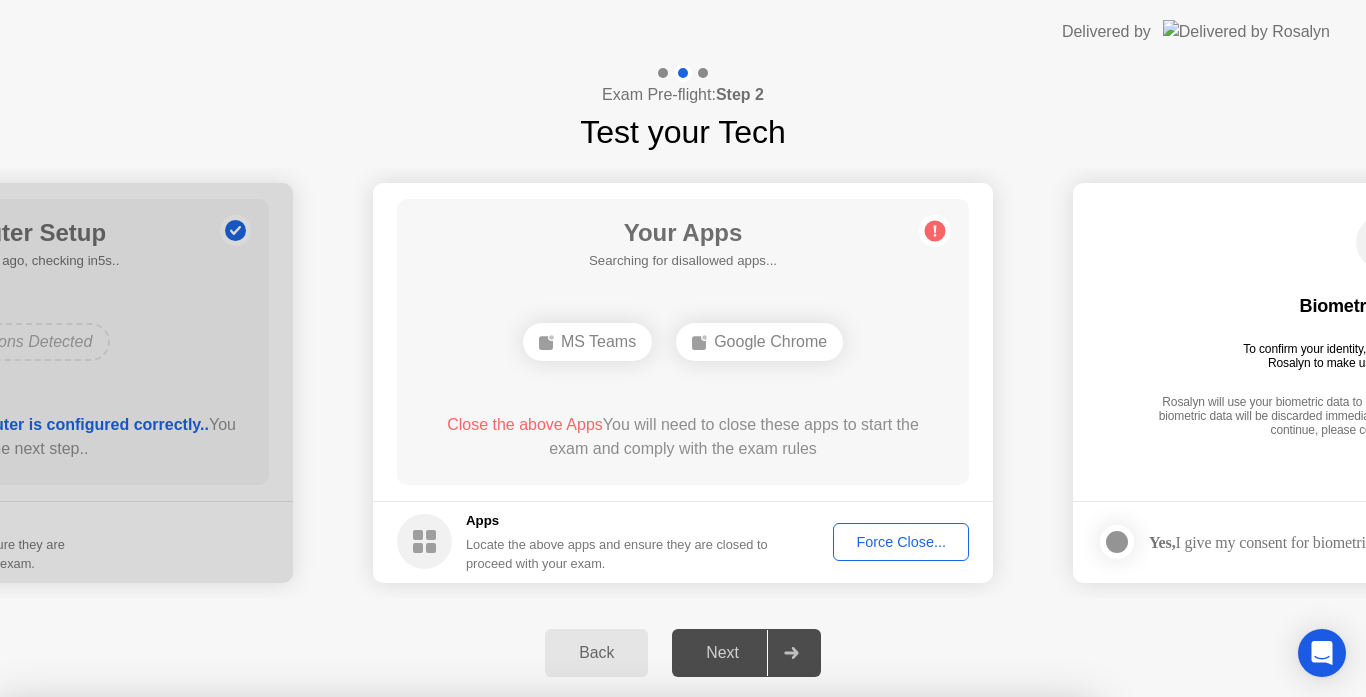 click on "Confirm" at bounding box center (613, 973) 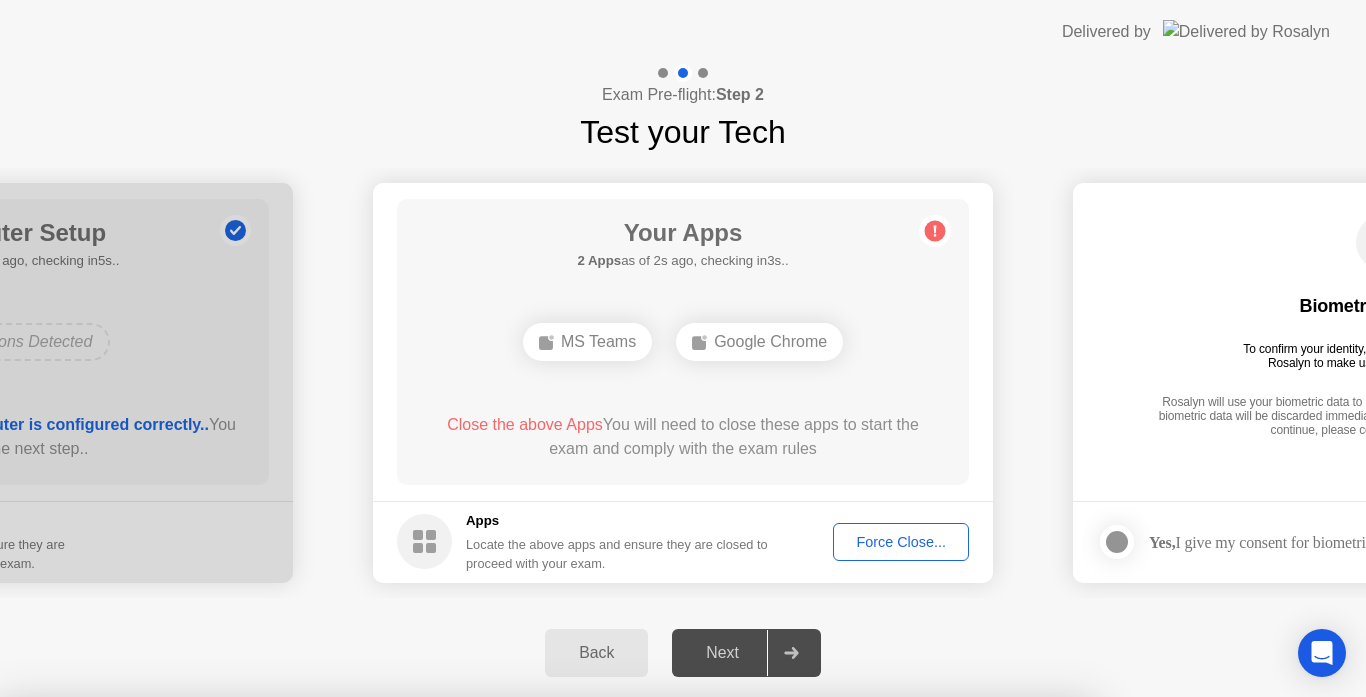 click on "Read More" at bounding box center (609, 935) 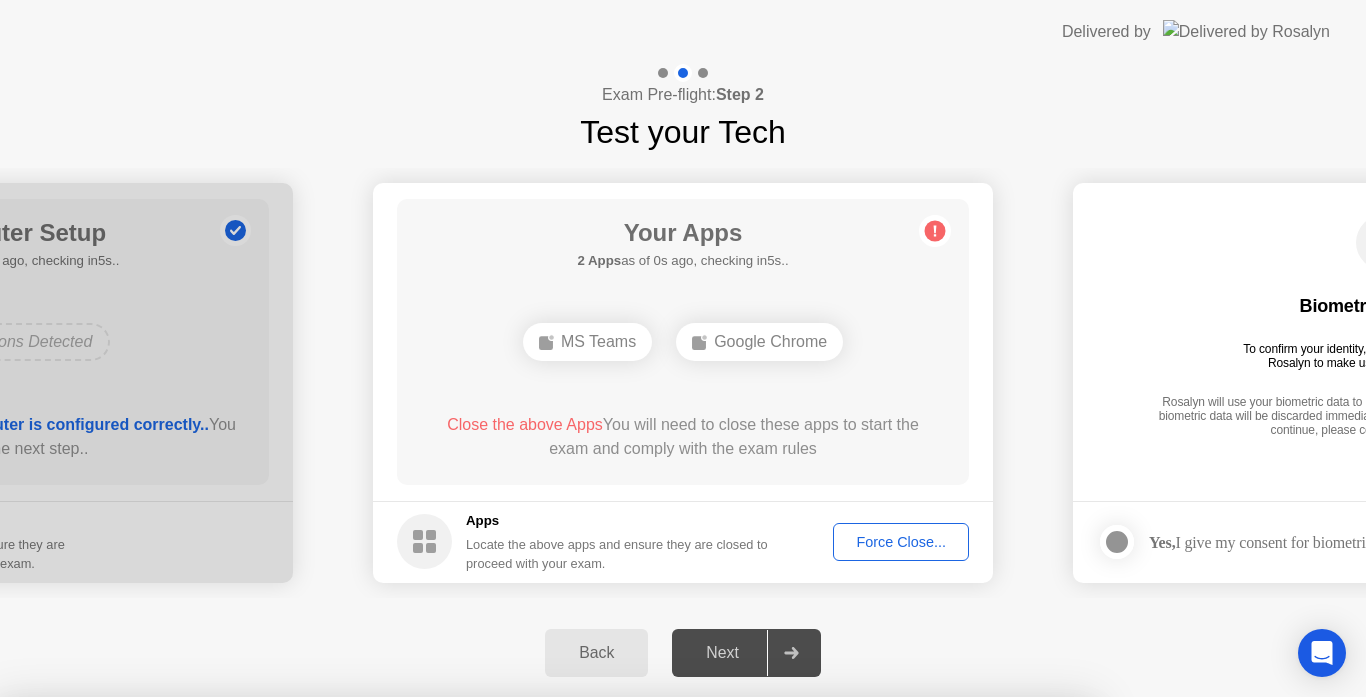 click at bounding box center (683, 697) 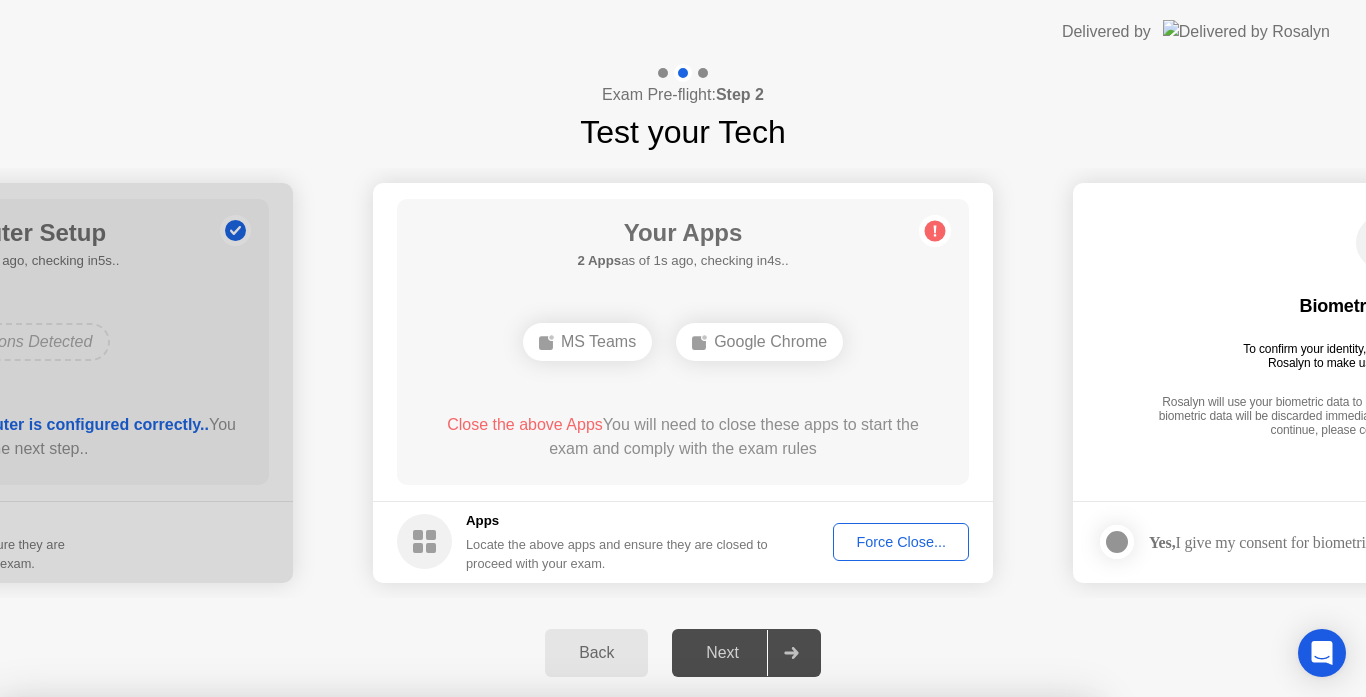 click on "Close" at bounding box center (465, 935) 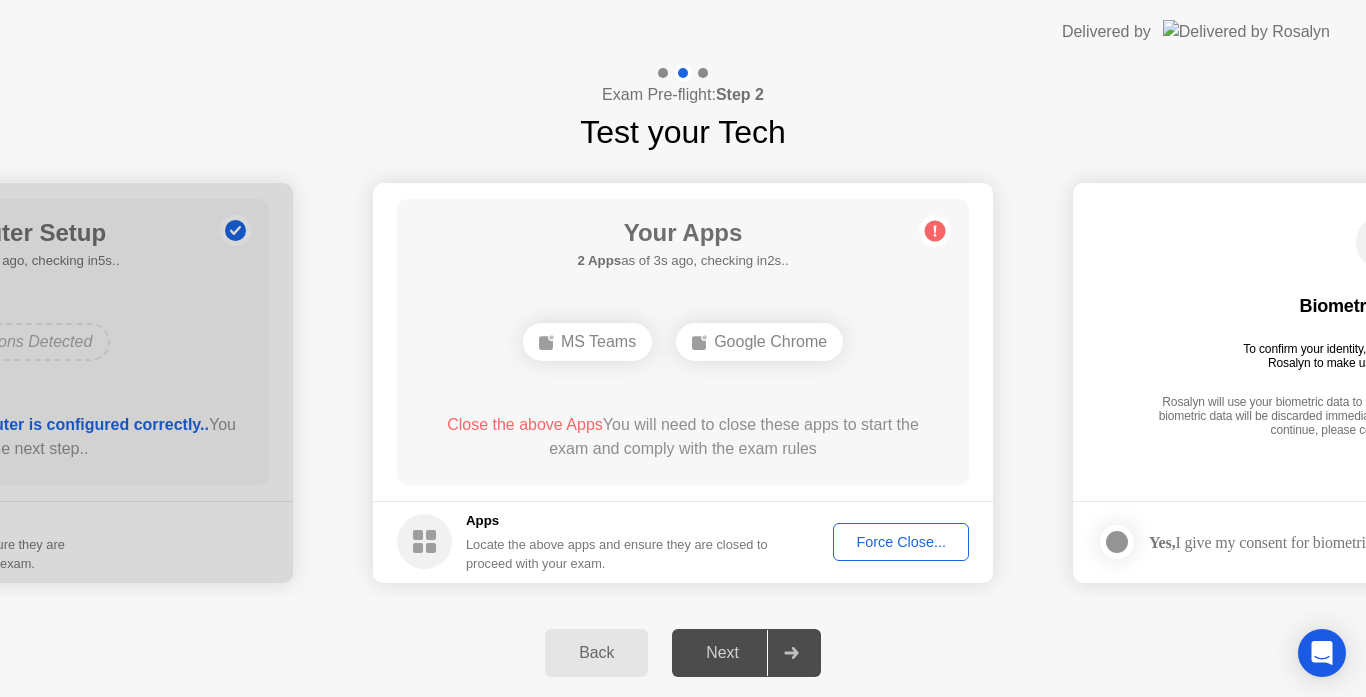 type 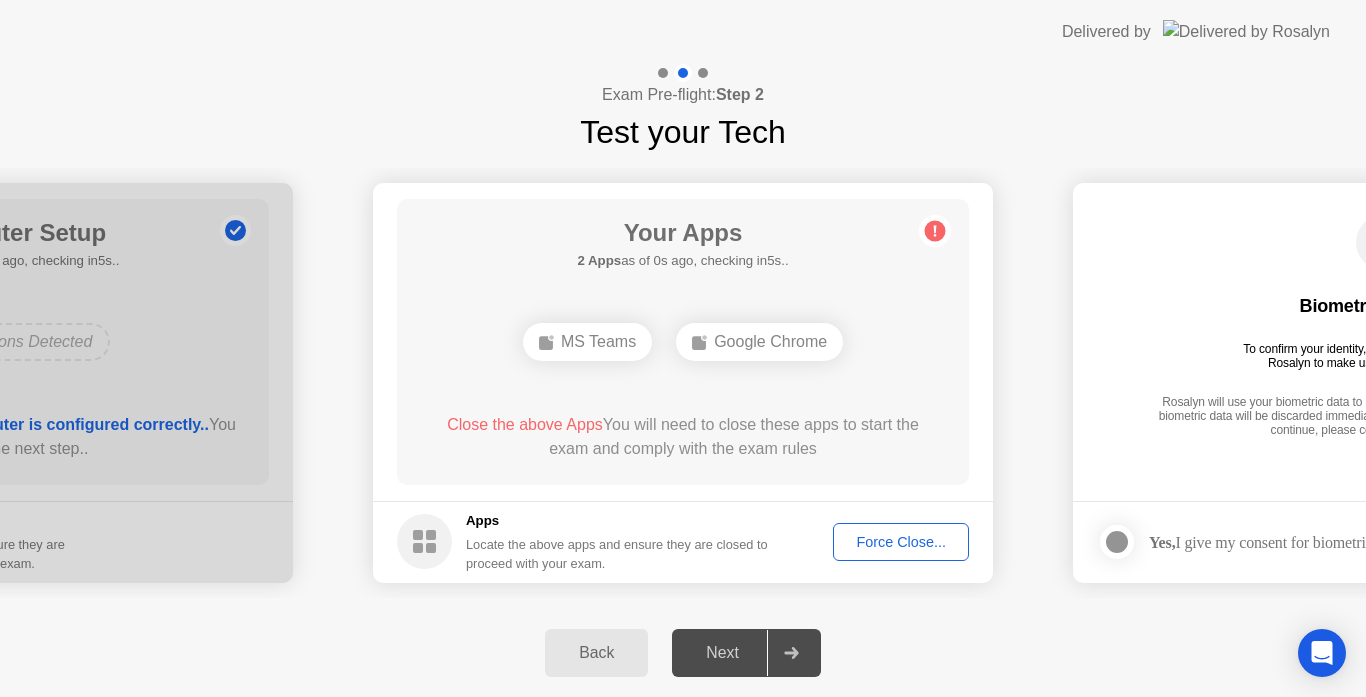 click on "Next" 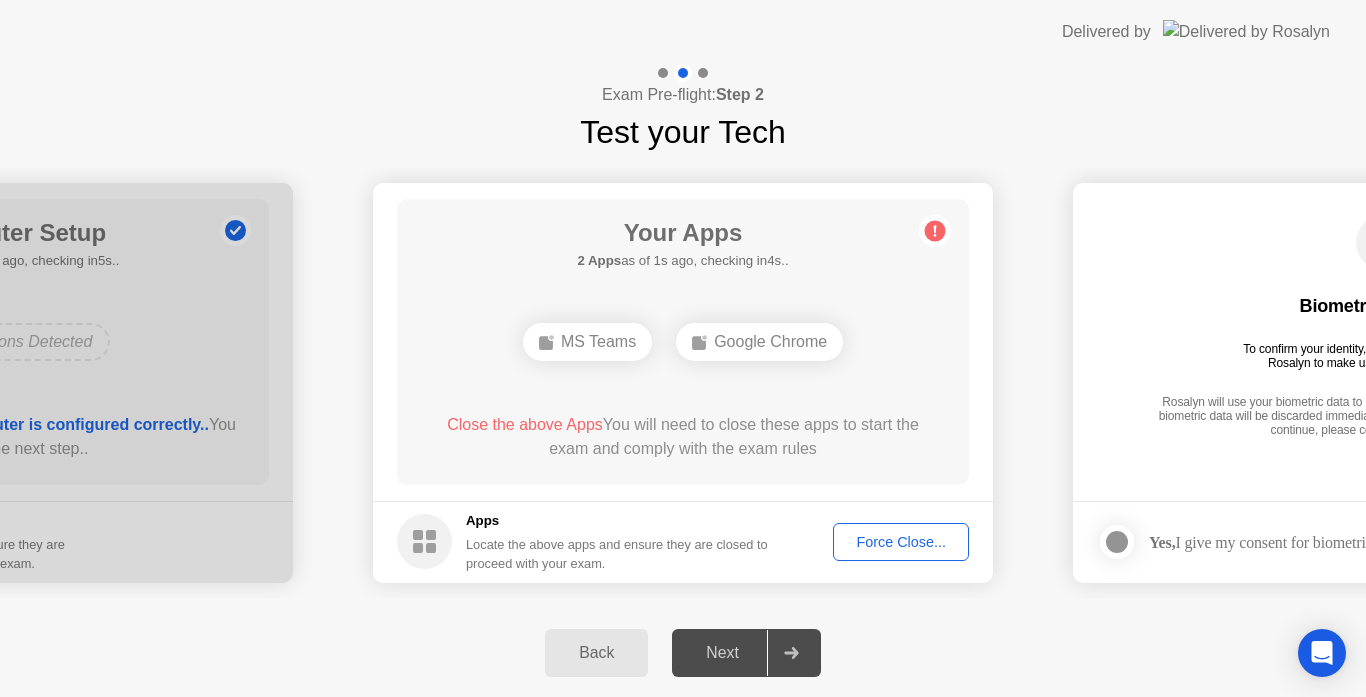 click on "Next" 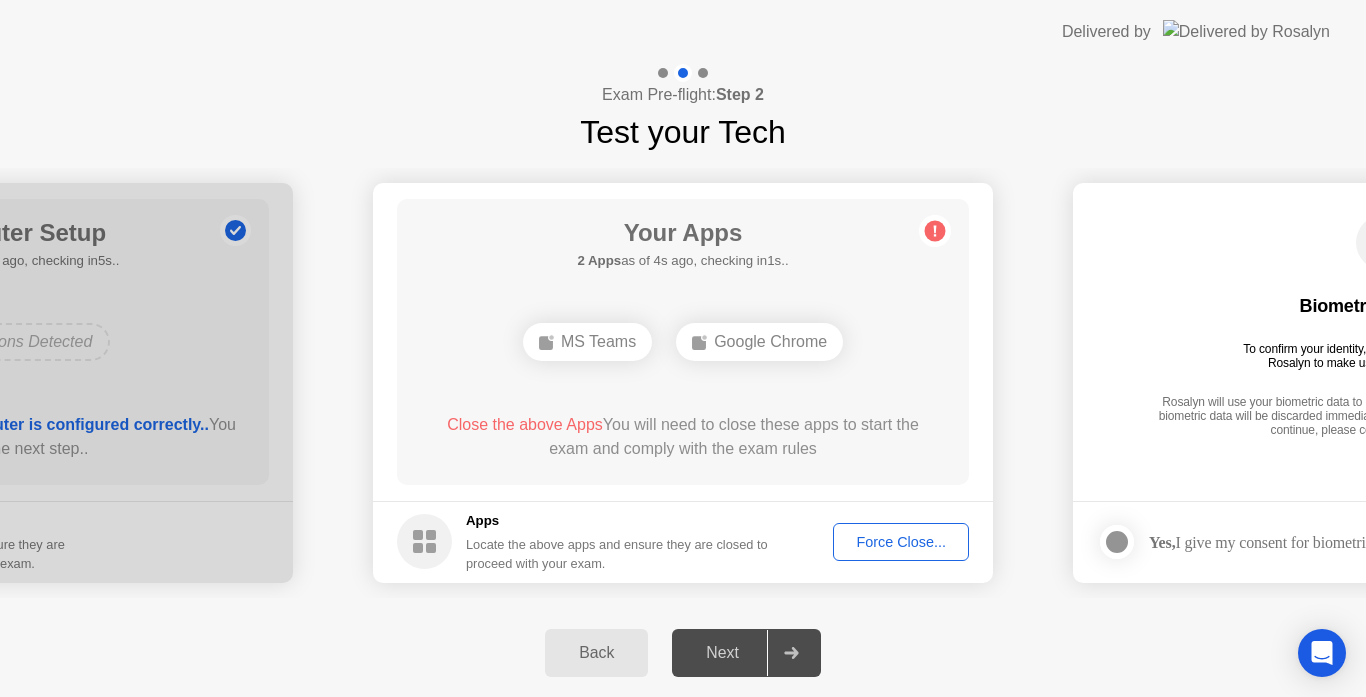 click on "Force Close..." 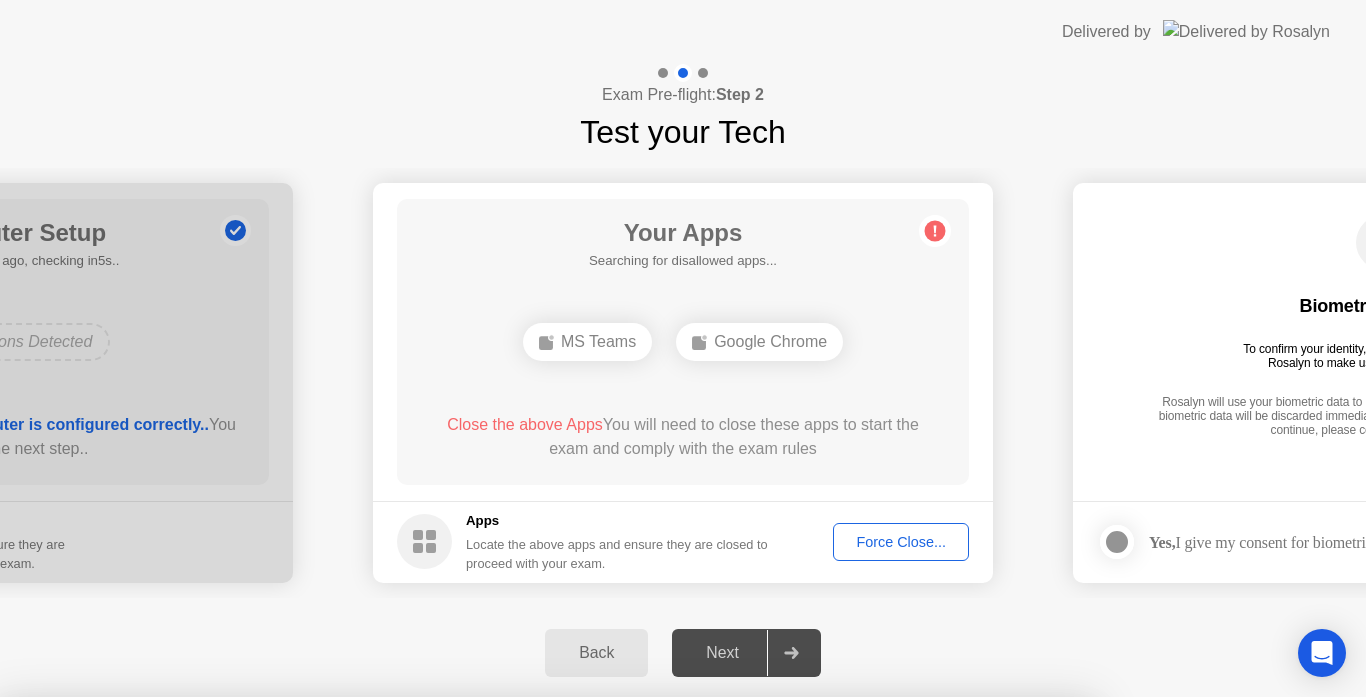 click on "Confirm" at bounding box center (613, 973) 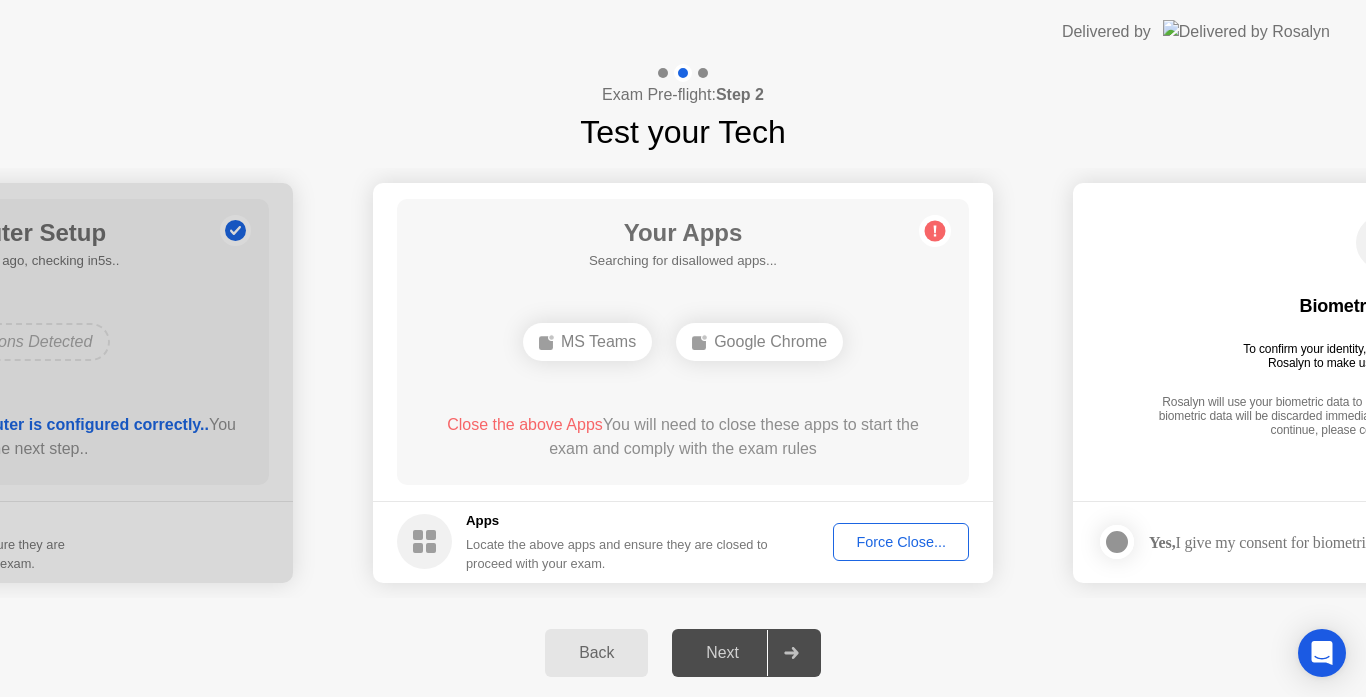 click on "Force Close..." 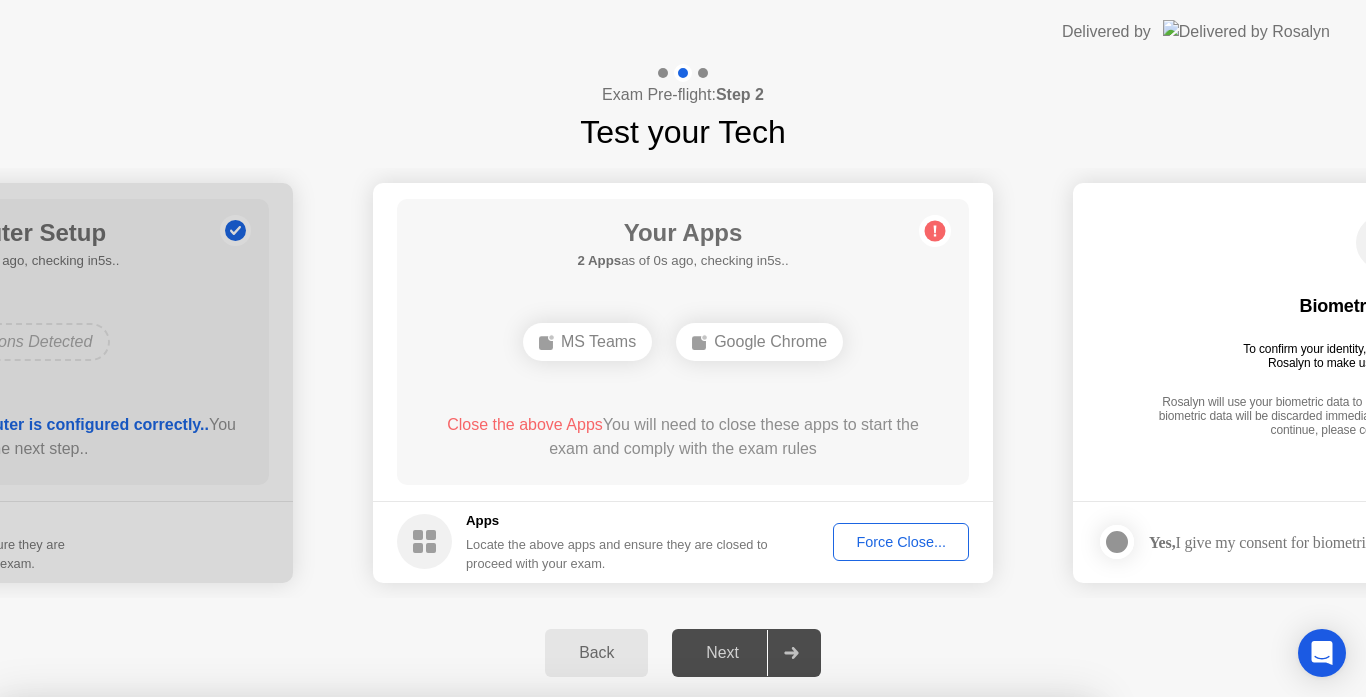 click on "Need help? Let [NAME] [LAST] close your apps for you Unfortunately we cannot close your apps  MS Teams" at bounding box center (546, 1128) 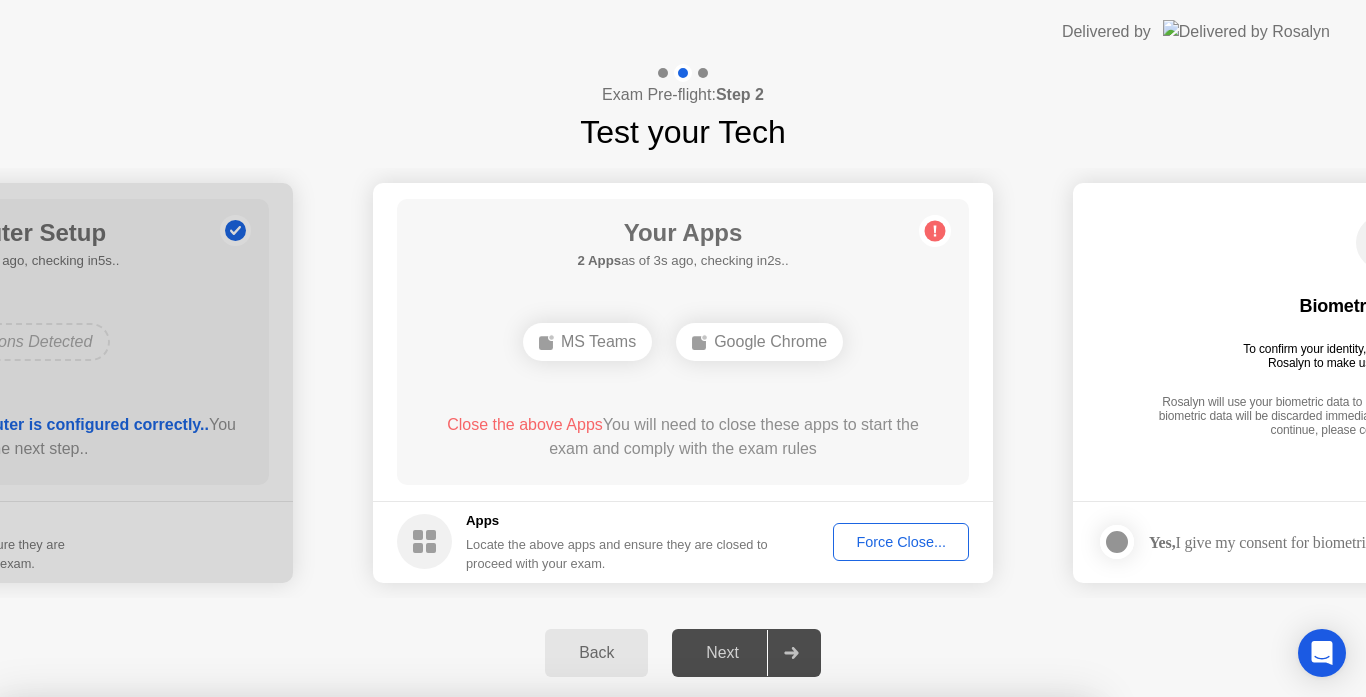 click on "Close" at bounding box center (465, 1250) 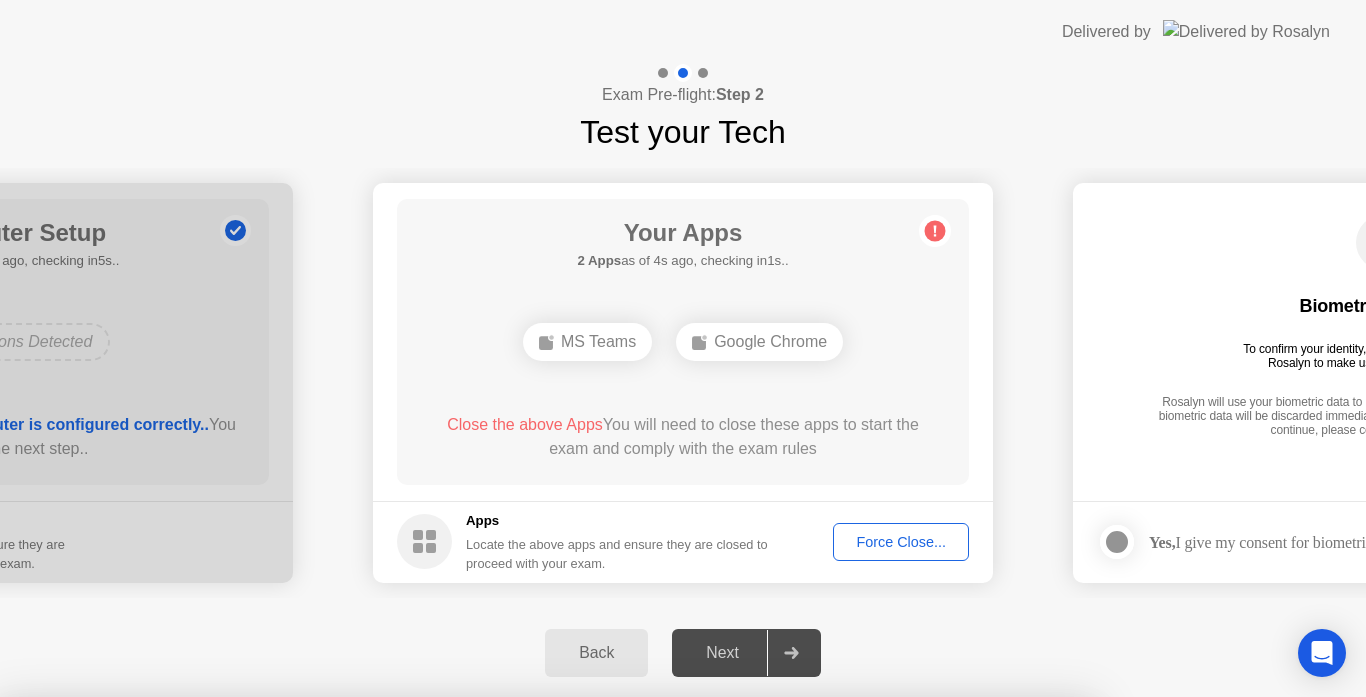 click on "MS Teams" at bounding box center [450, 906] 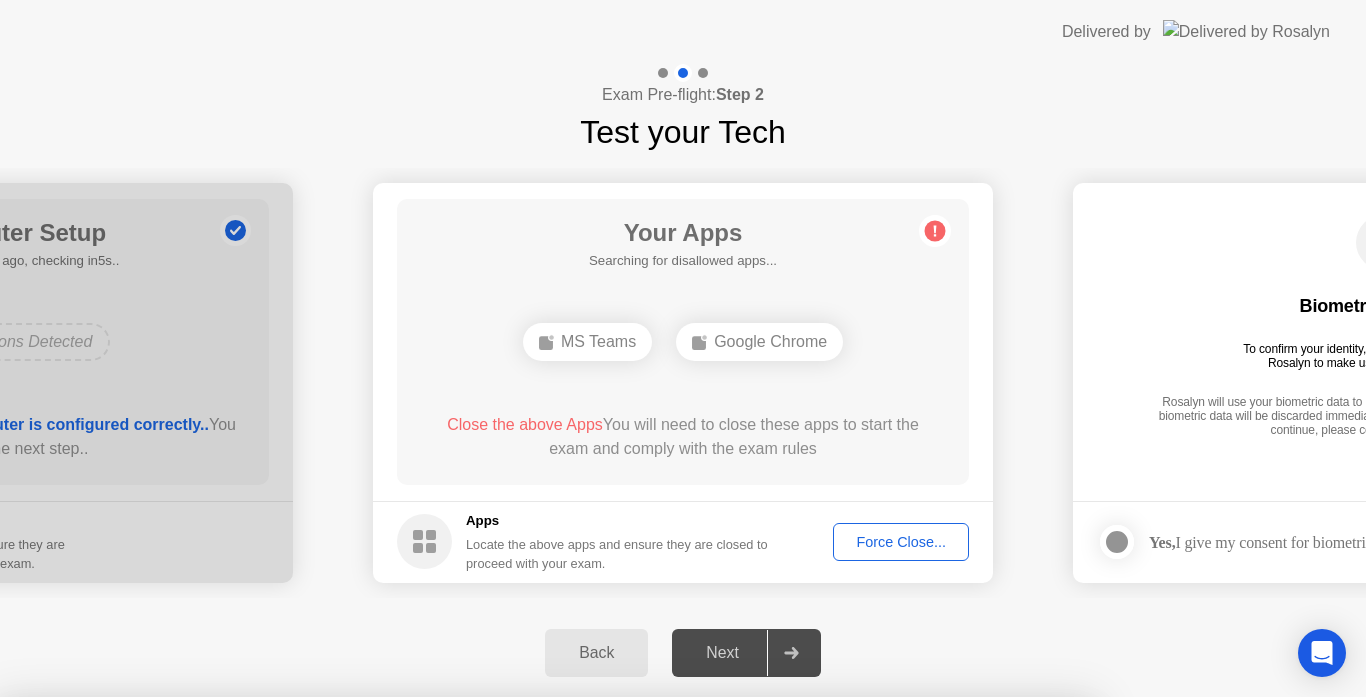 click on "MS Teams" at bounding box center [450, 906] 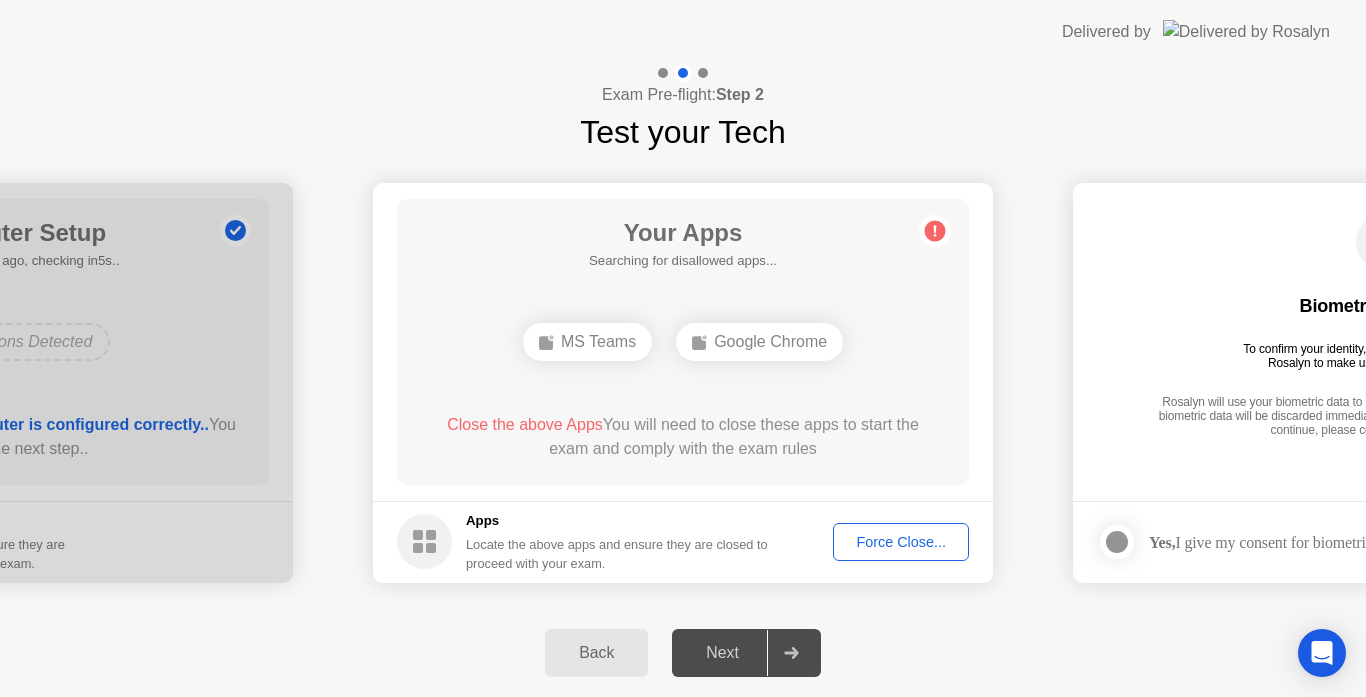 click on "MS Teams" 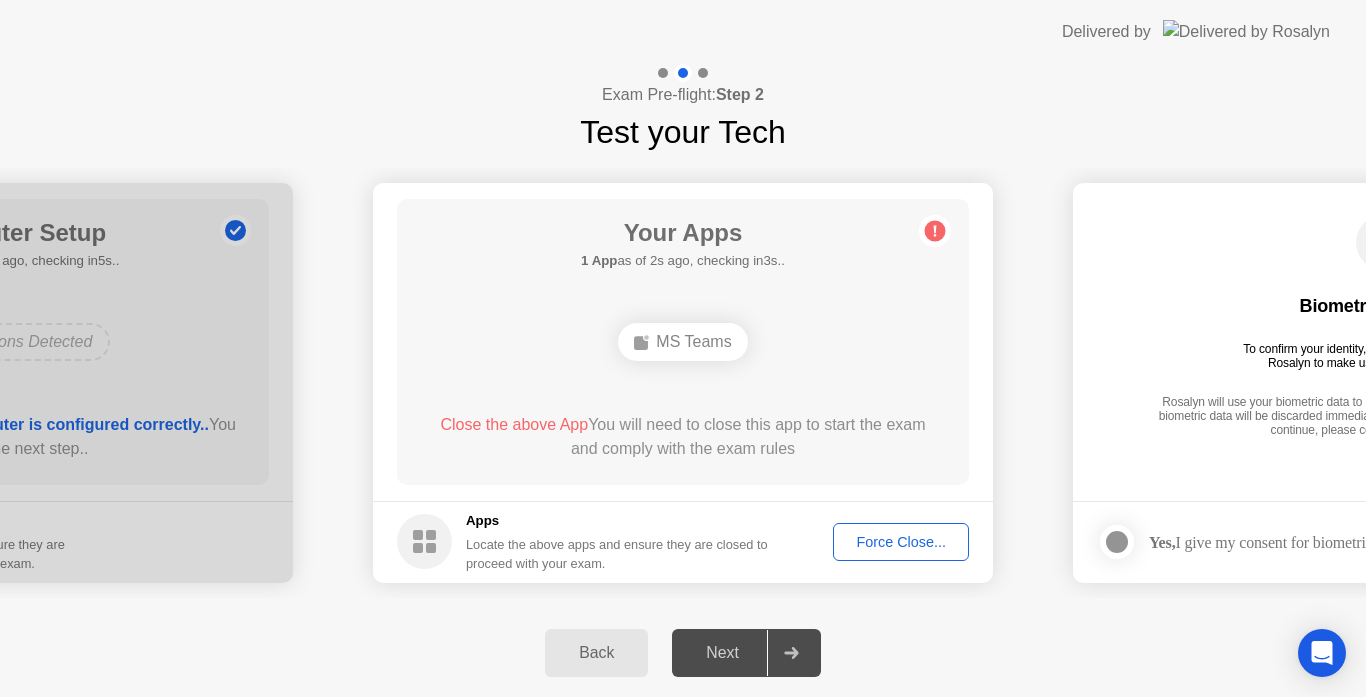 click on "**********" at bounding box center (683, 348) 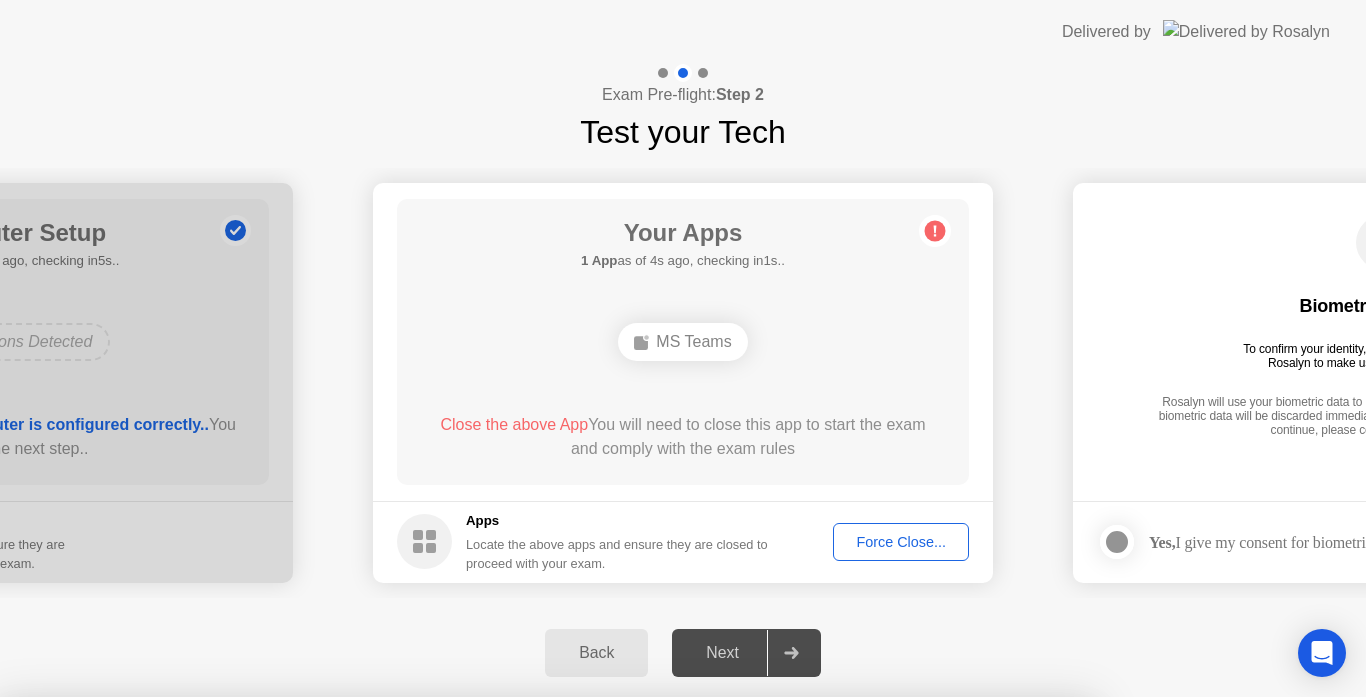 click on "Close" at bounding box center [465, 935] 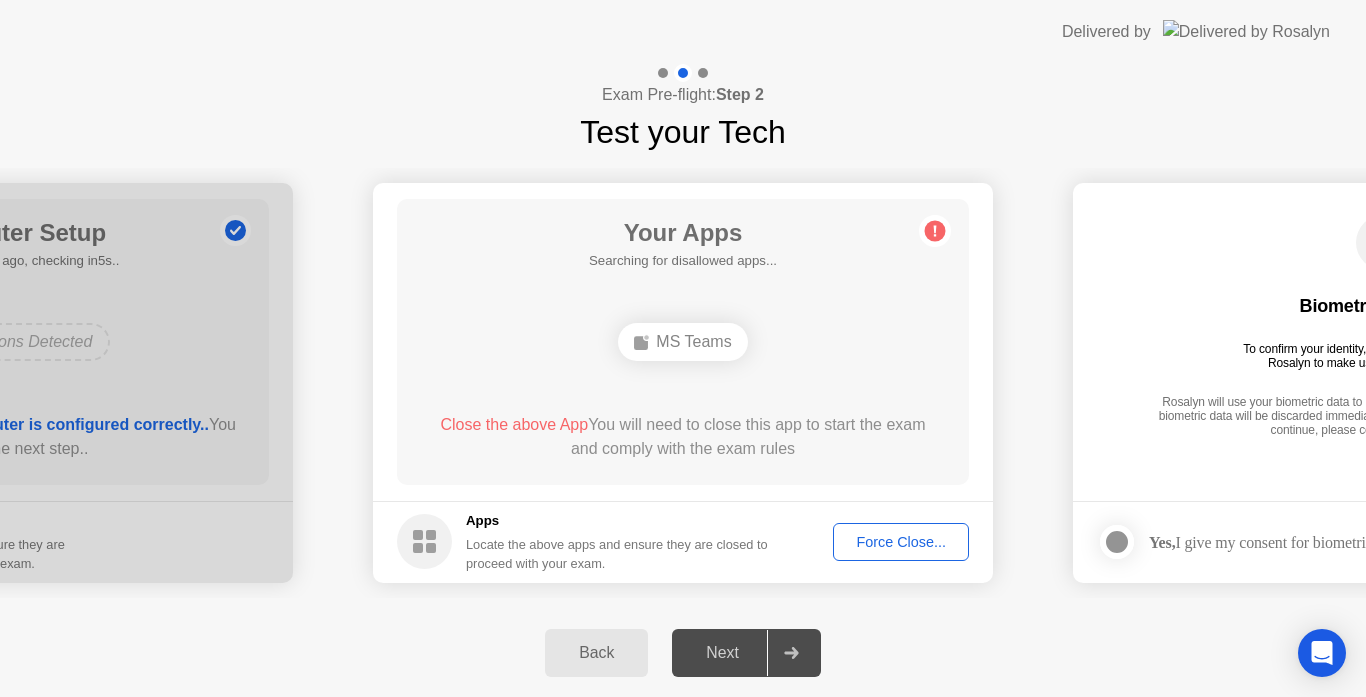 click on "Force Close..." 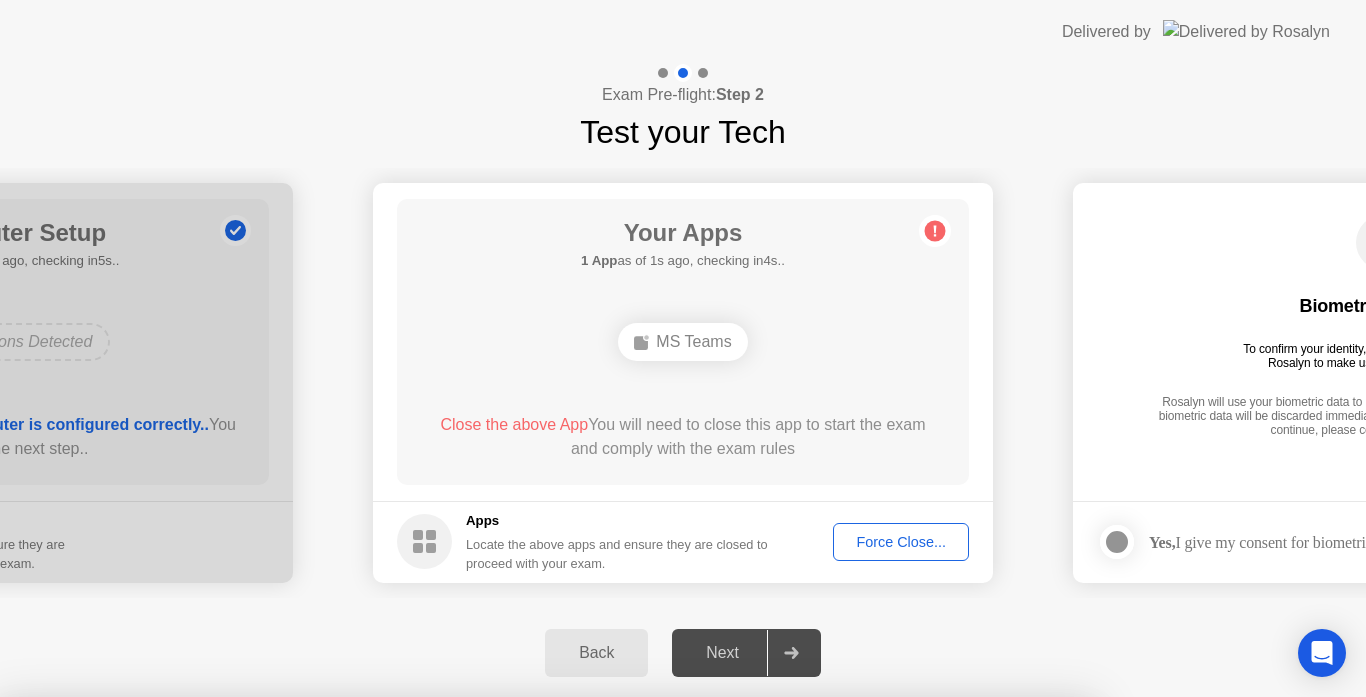 click on "Confirm" at bounding box center [613, 973] 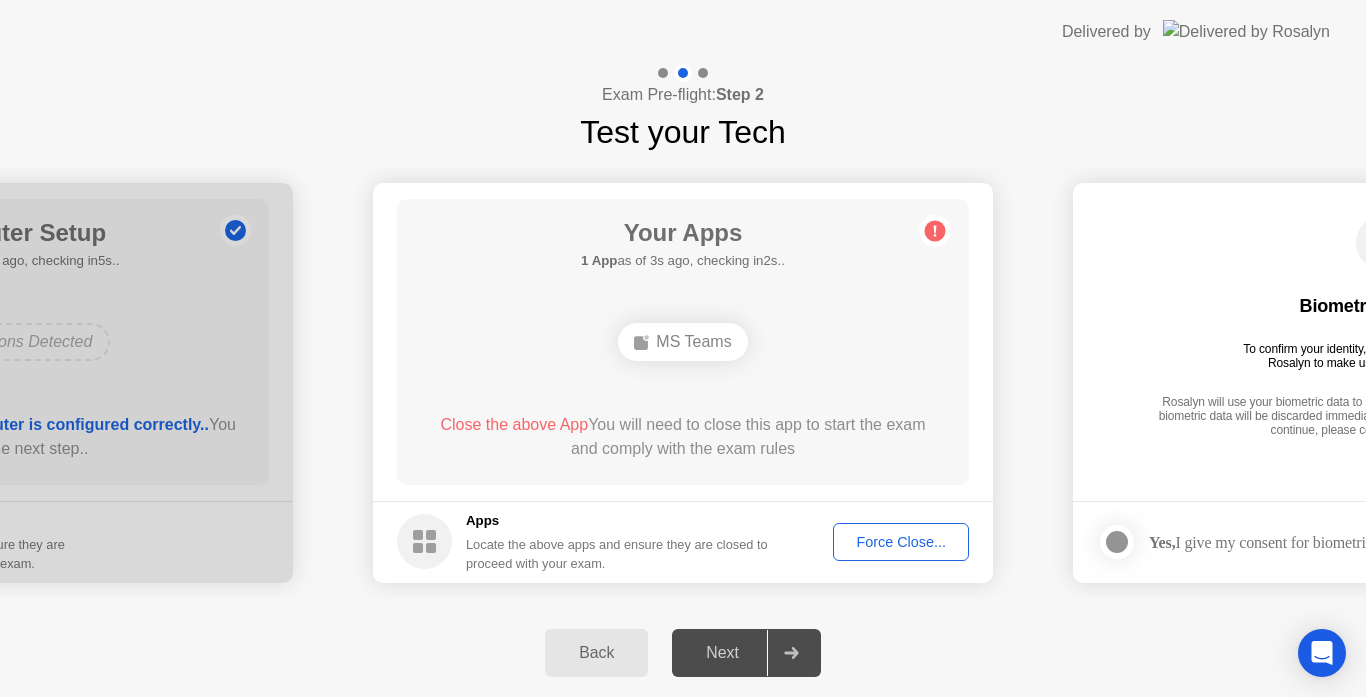 click 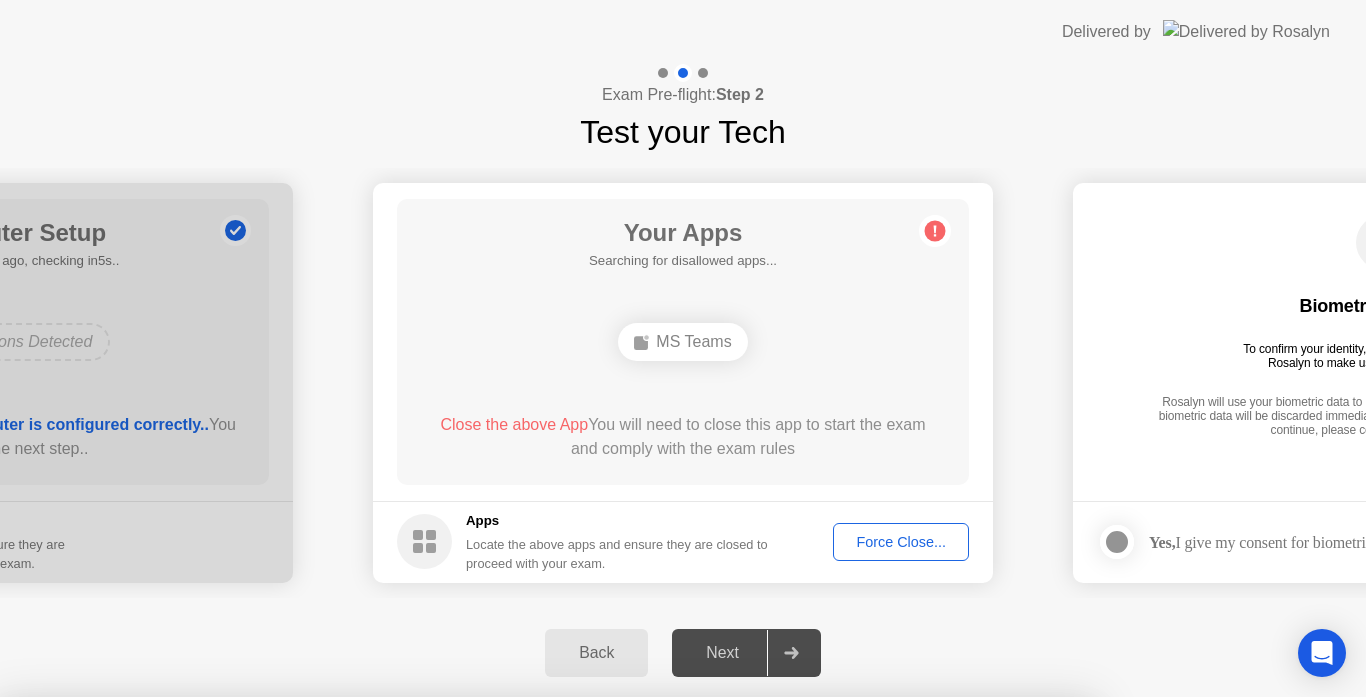 click on "Close" at bounding box center (465, 935) 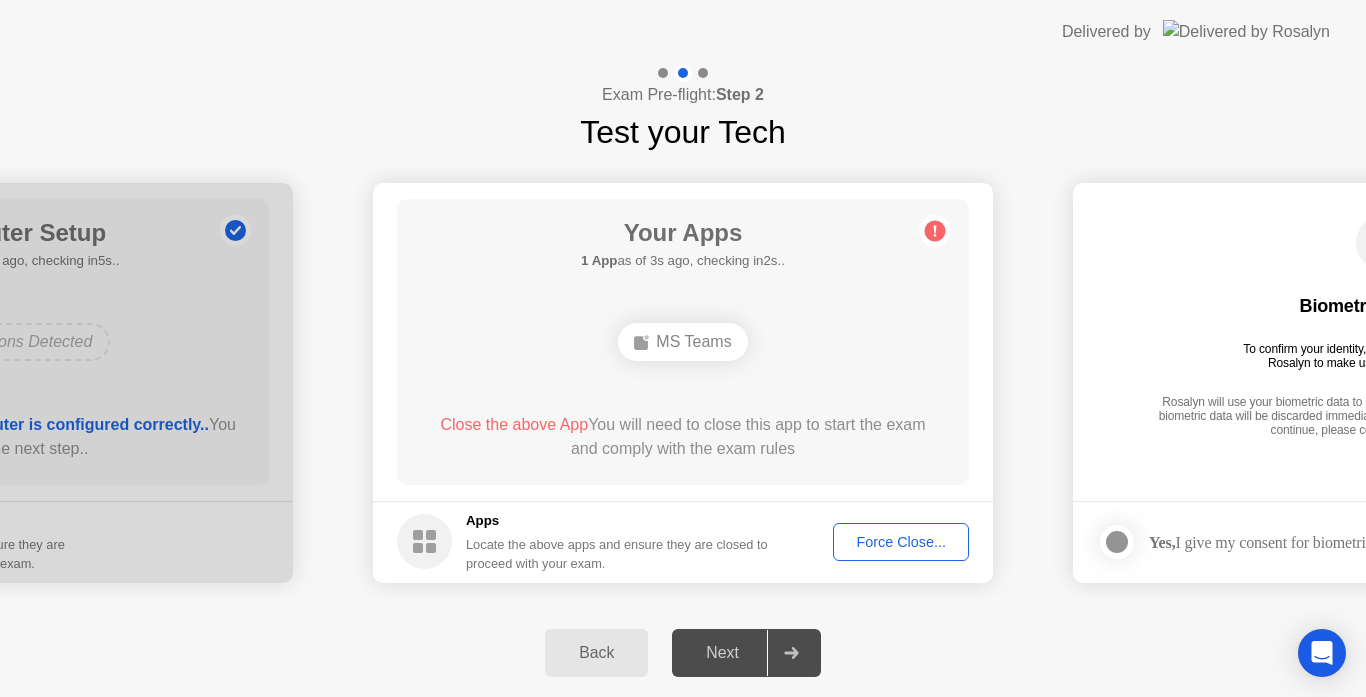 click on "Next" 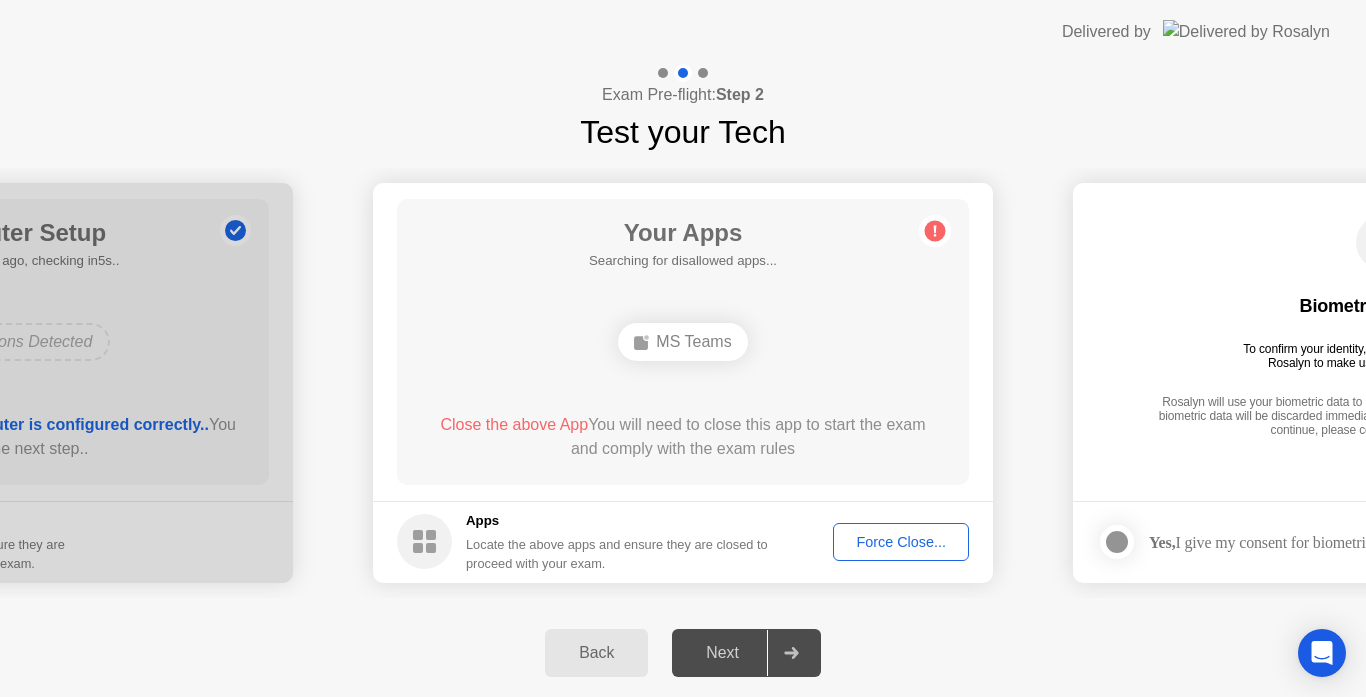 click 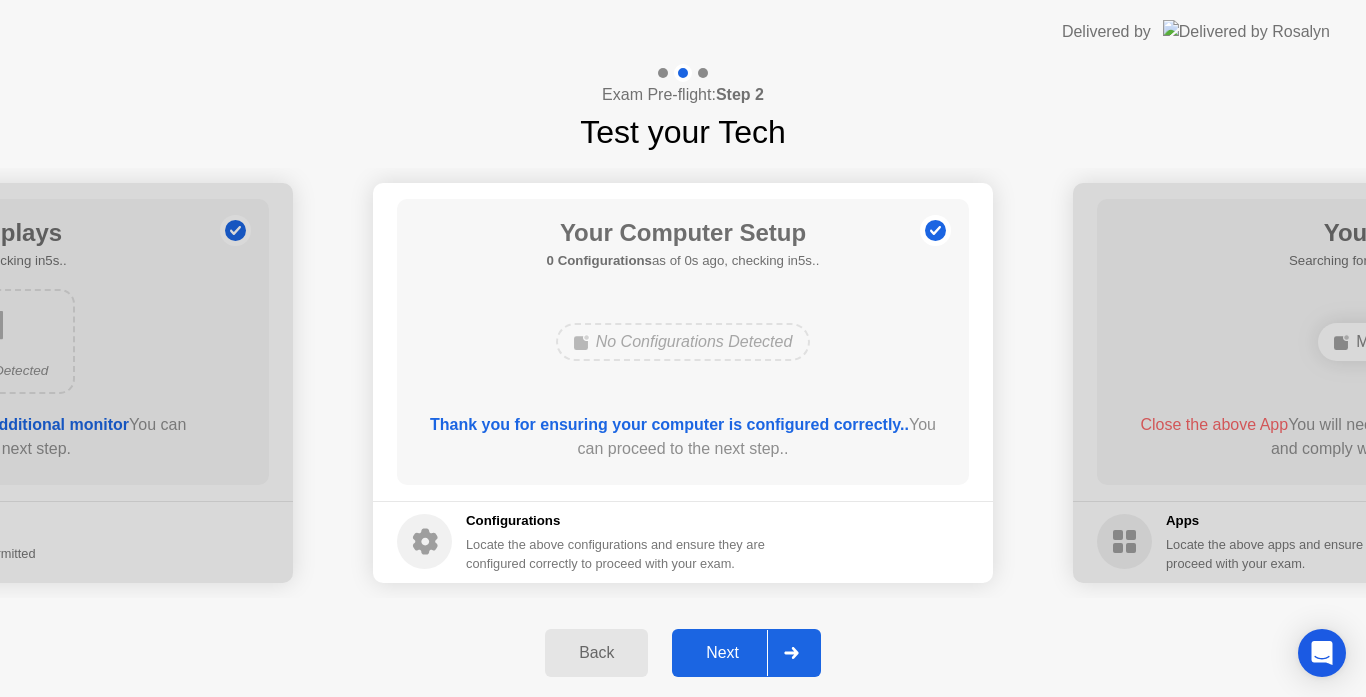 click on "Next" 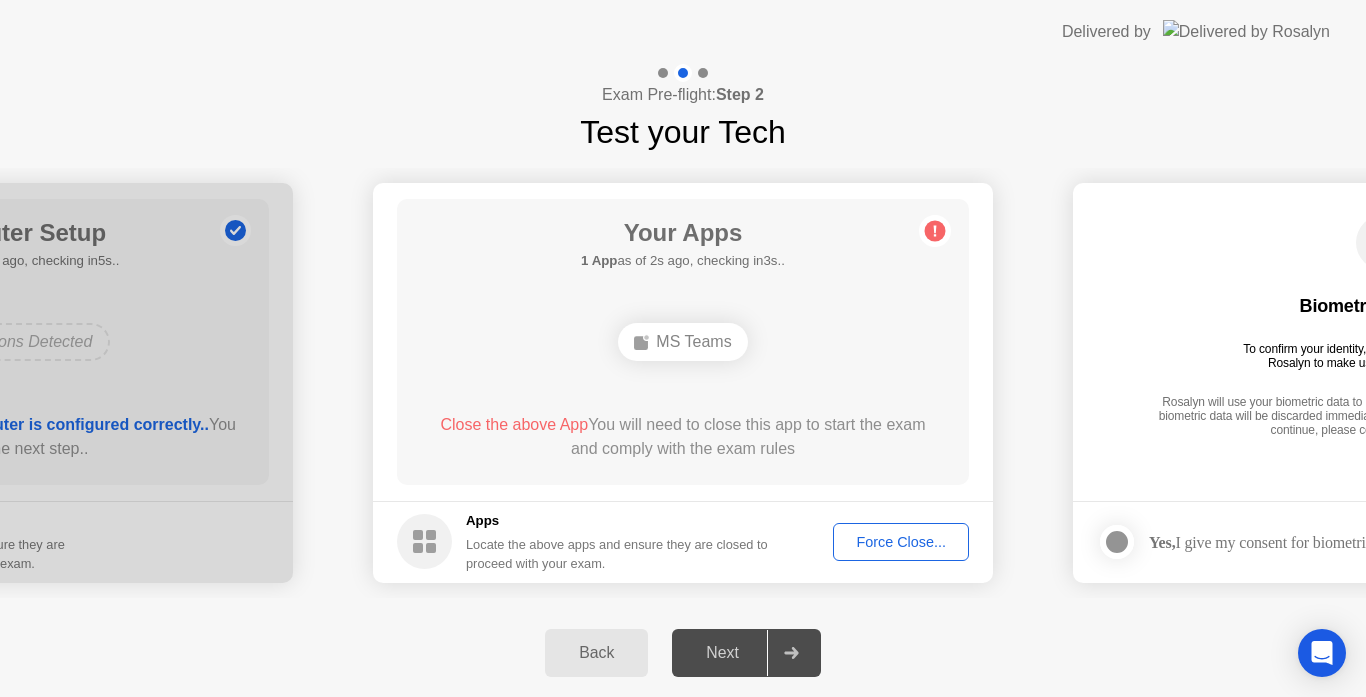 click on "**********" 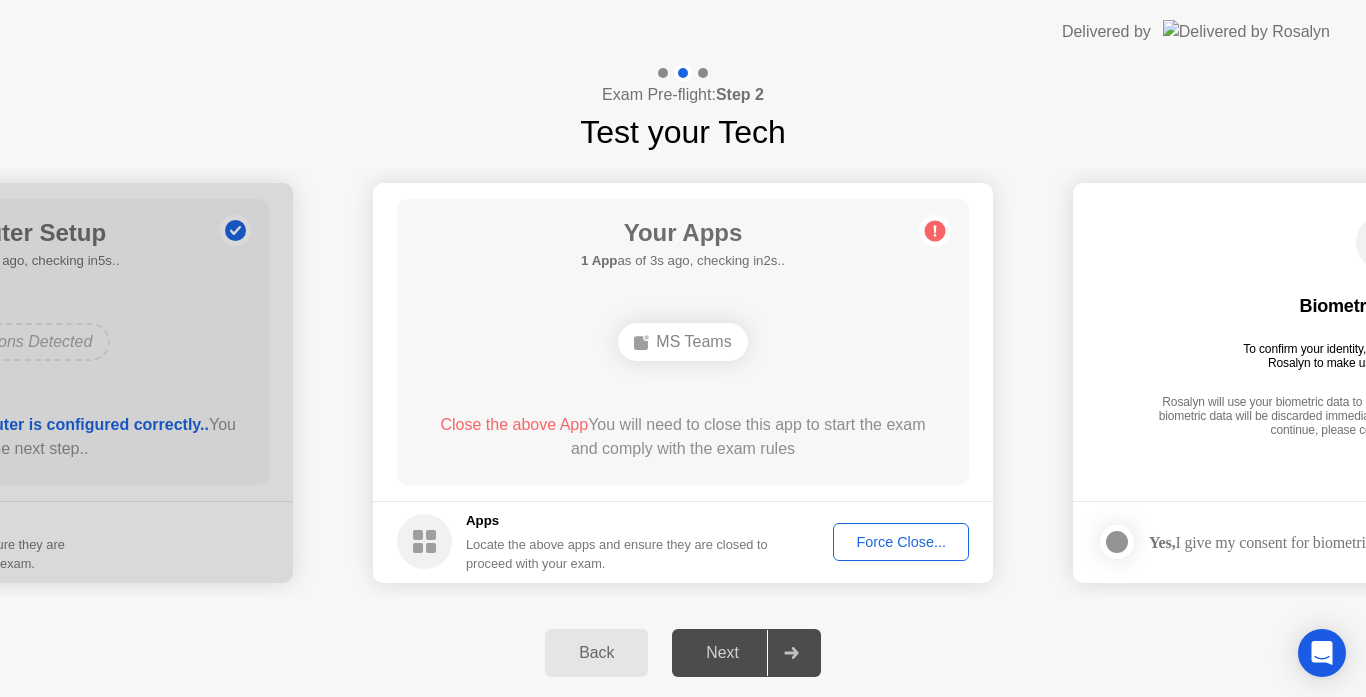 click on "Force Close..." 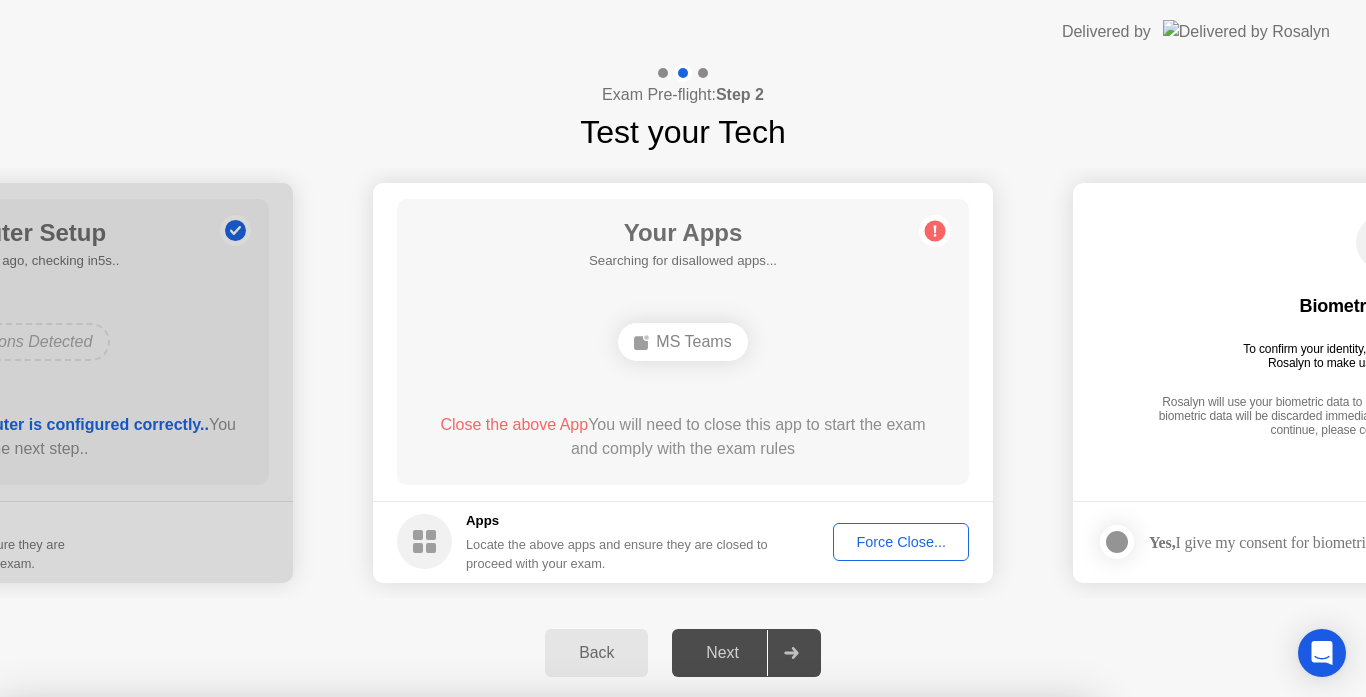 click on "Confirm" at bounding box center [613, 973] 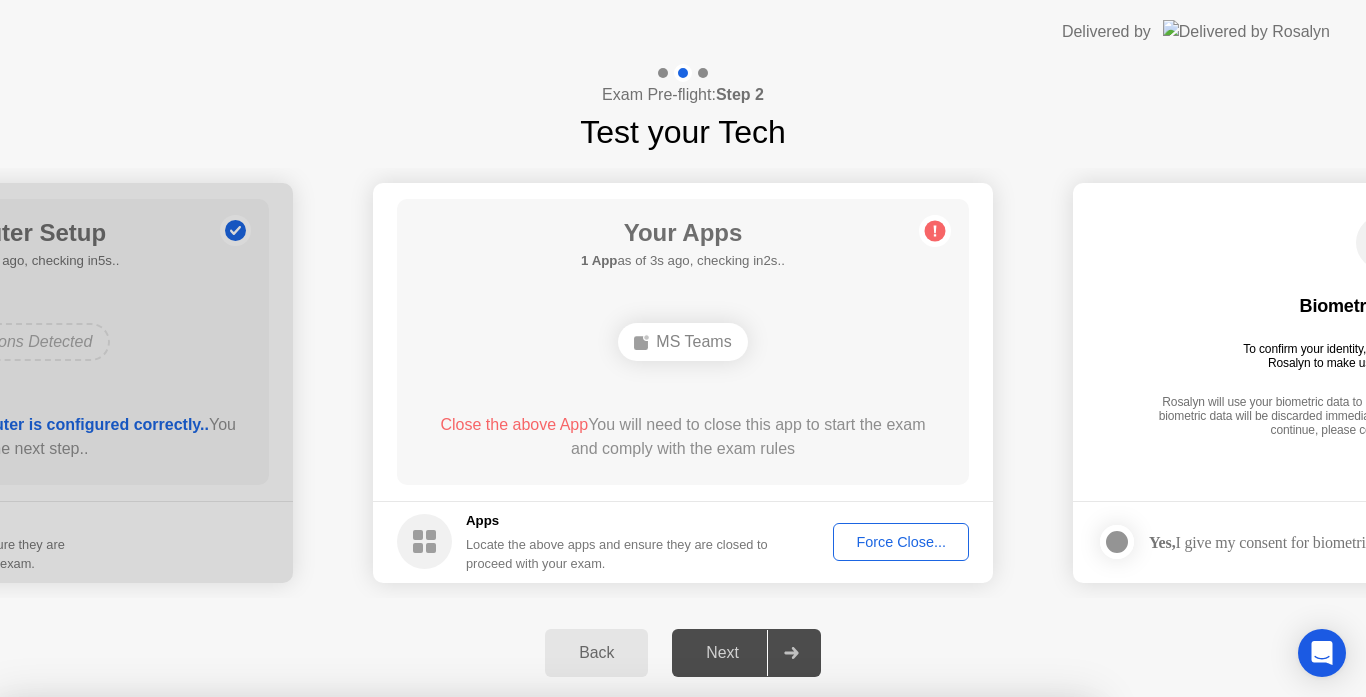 click on "Read More" at bounding box center (609, 935) 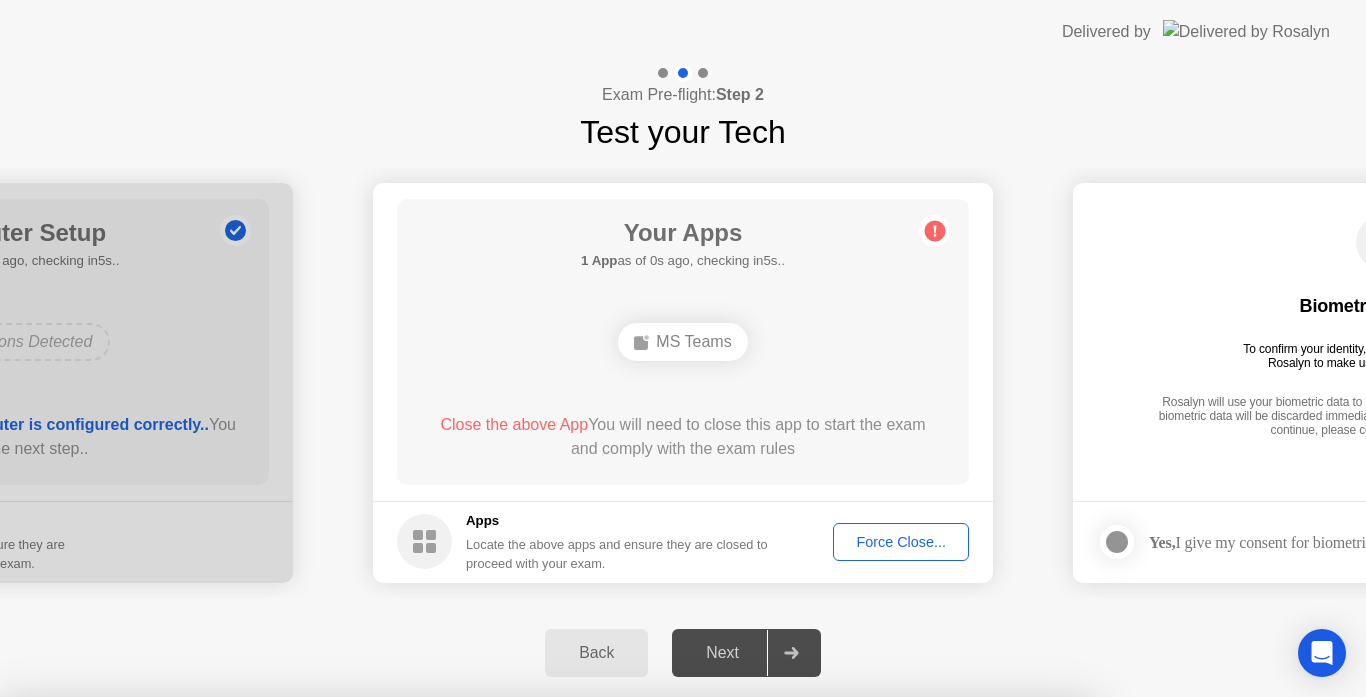 click on "Close" at bounding box center (465, 935) 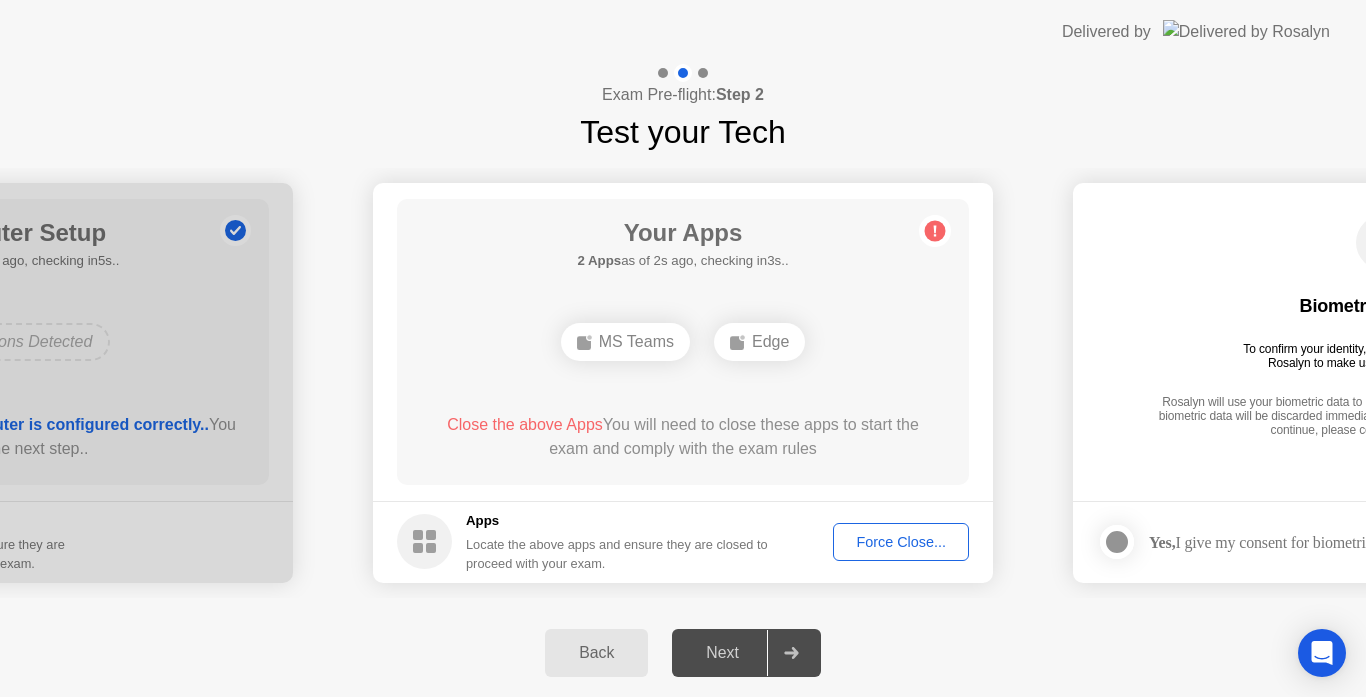 click on "Force Close..." 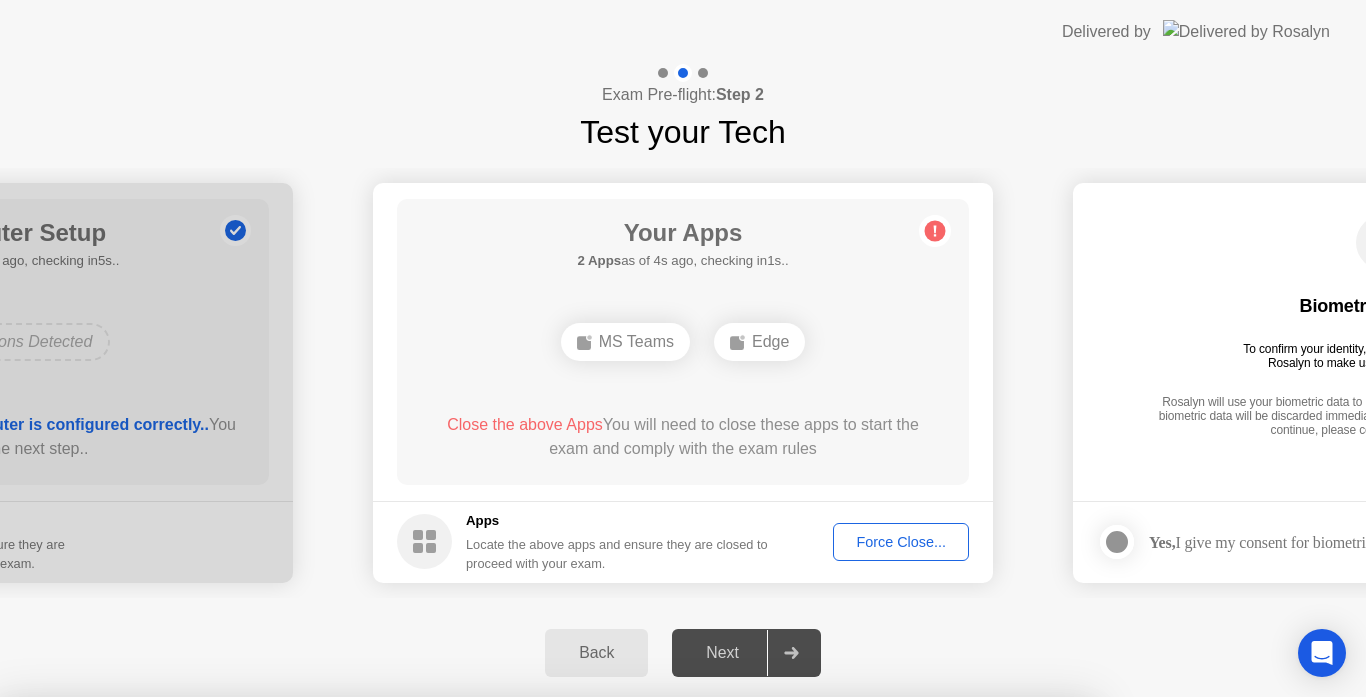 click on "Confirm" at bounding box center [613, 973] 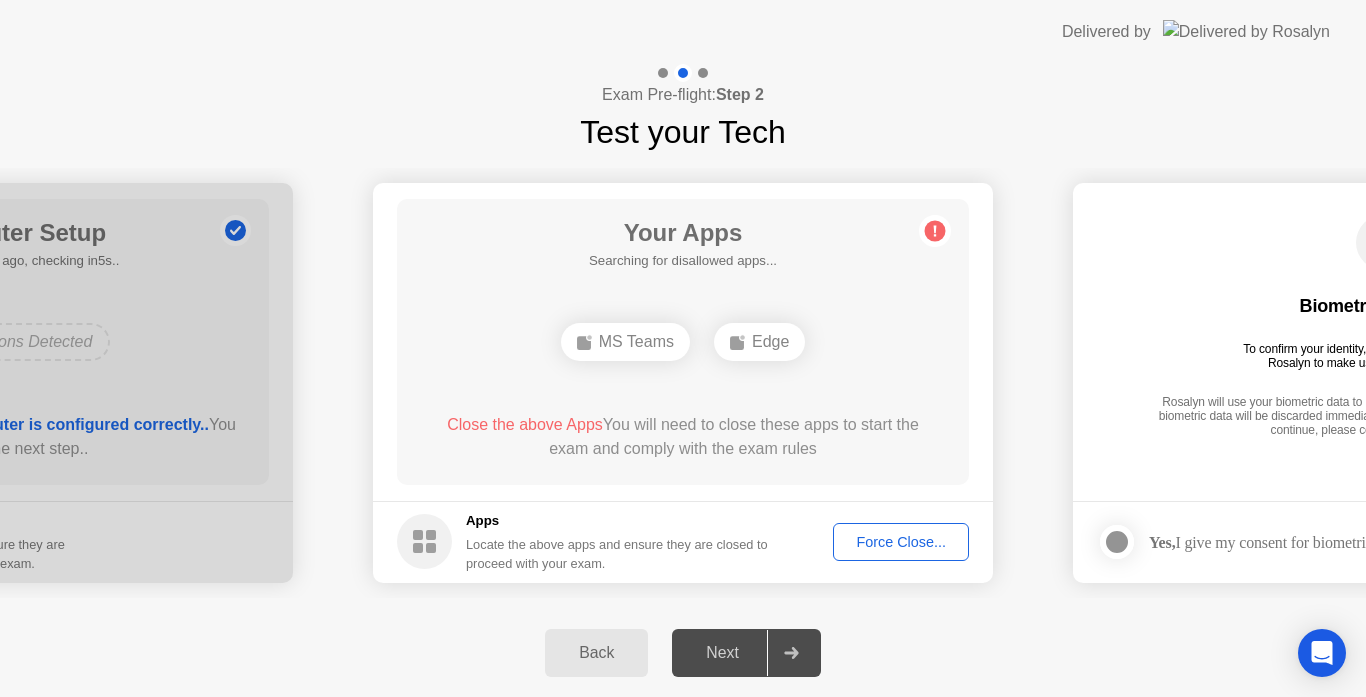 click on "Force Close..." 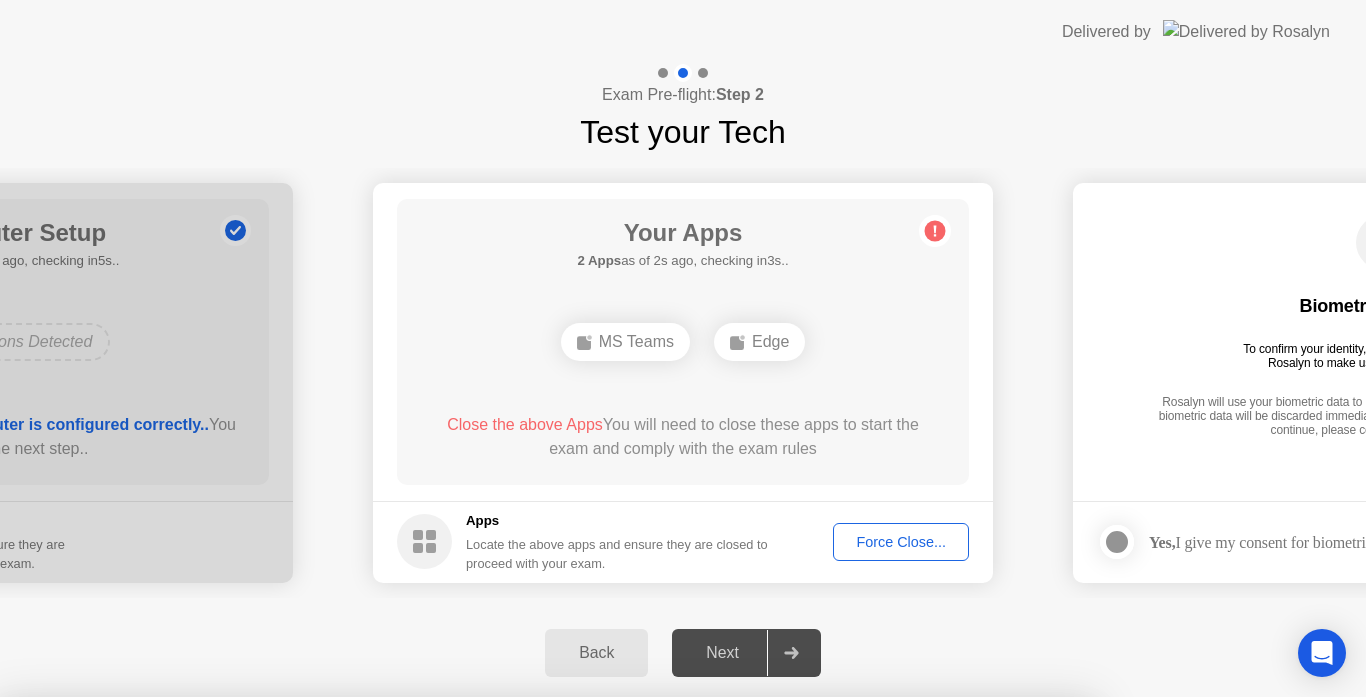 click on "Edge" at bounding box center [622, 1183] 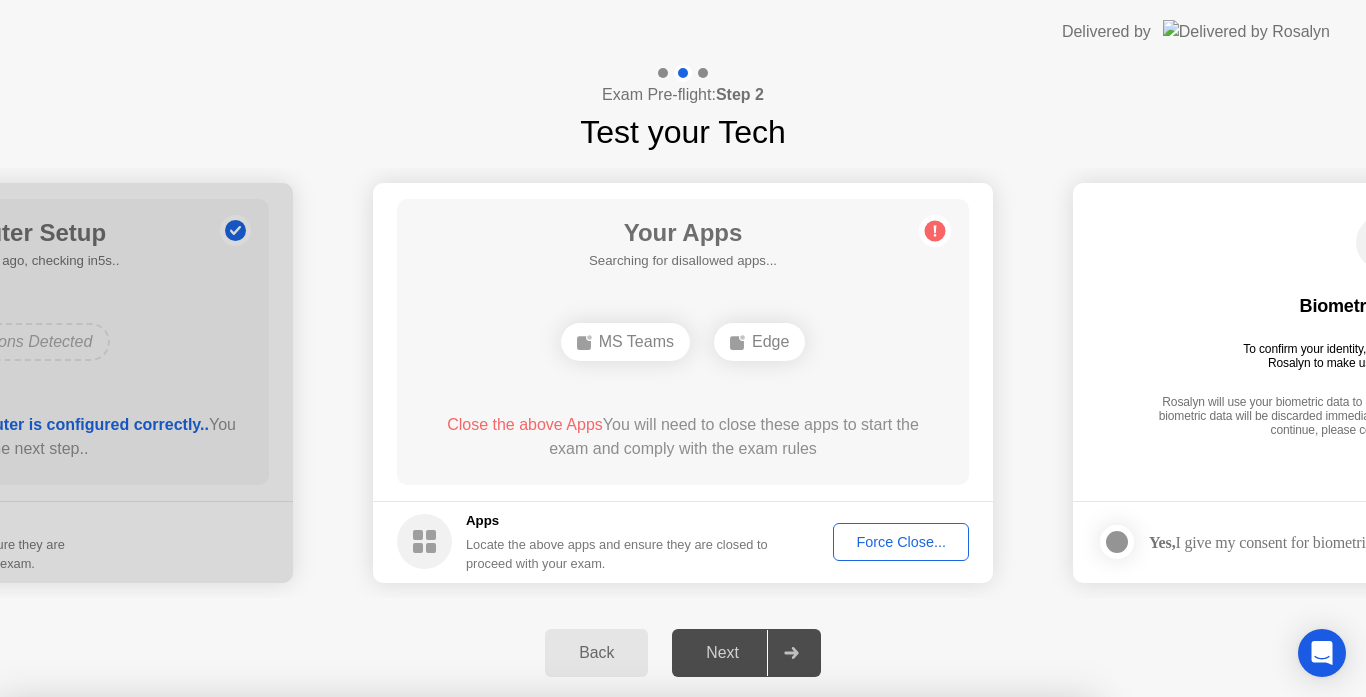 click on "Read More" at bounding box center (609, 1250) 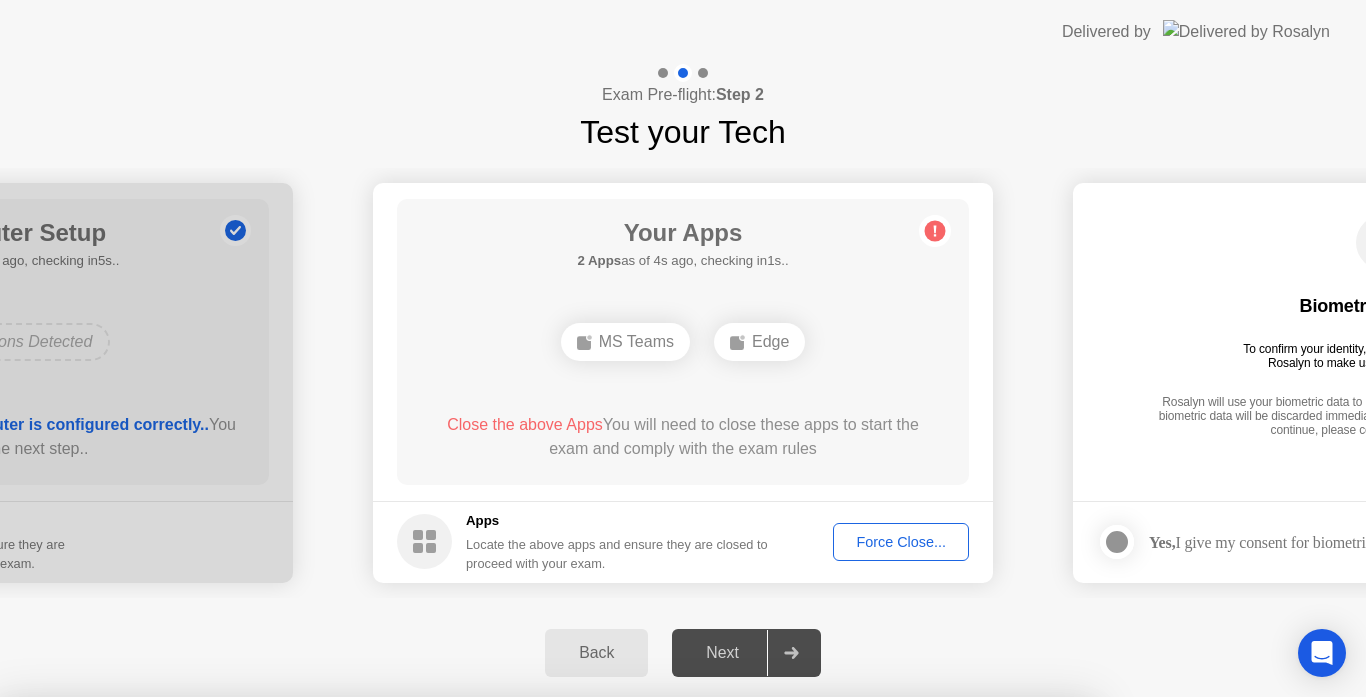 click on "Close" at bounding box center (465, 1250) 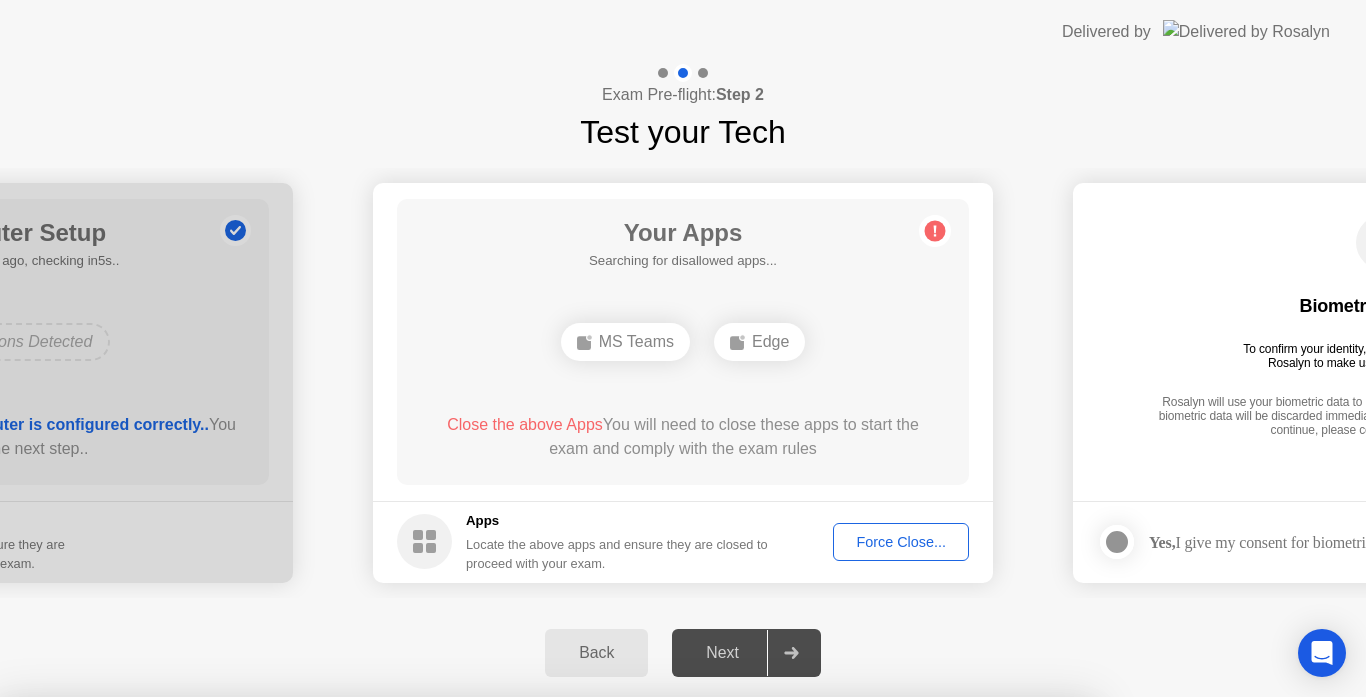 click on "Confirm" at bounding box center [613, 973] 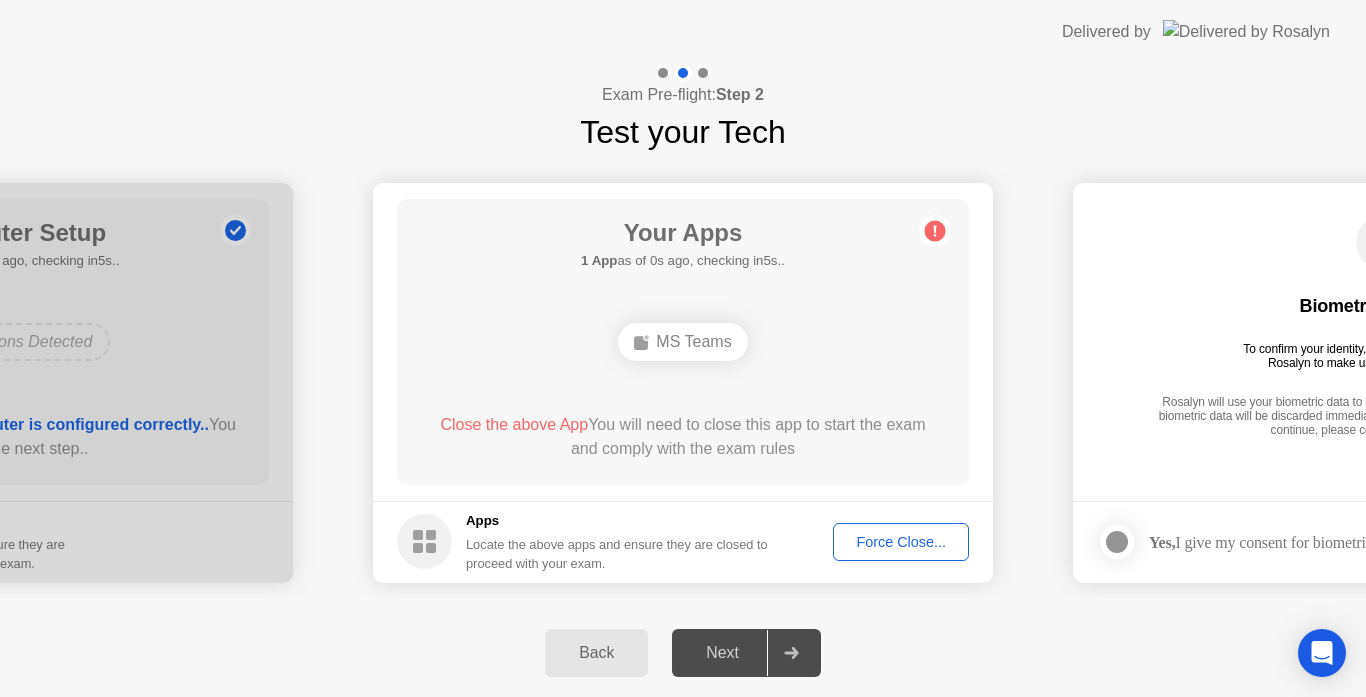 click on "Next" 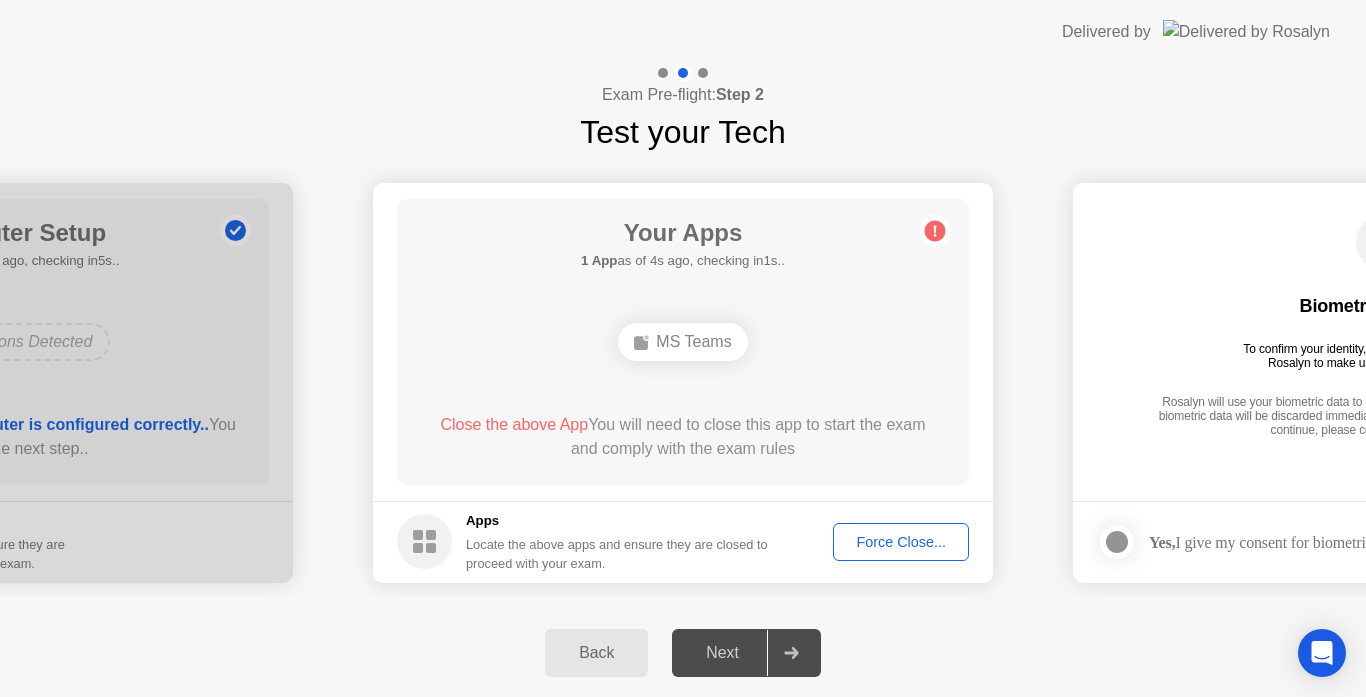click on "Force Close..." 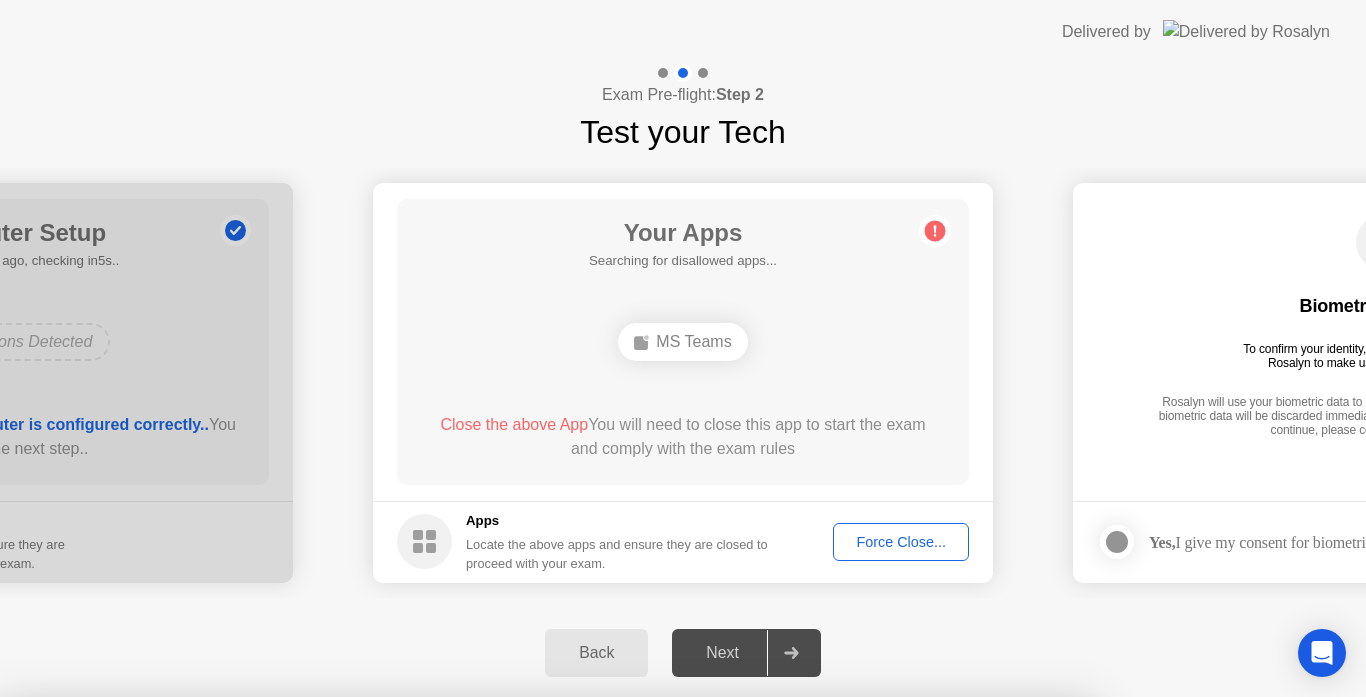 click on "Confirm" at bounding box center [613, 973] 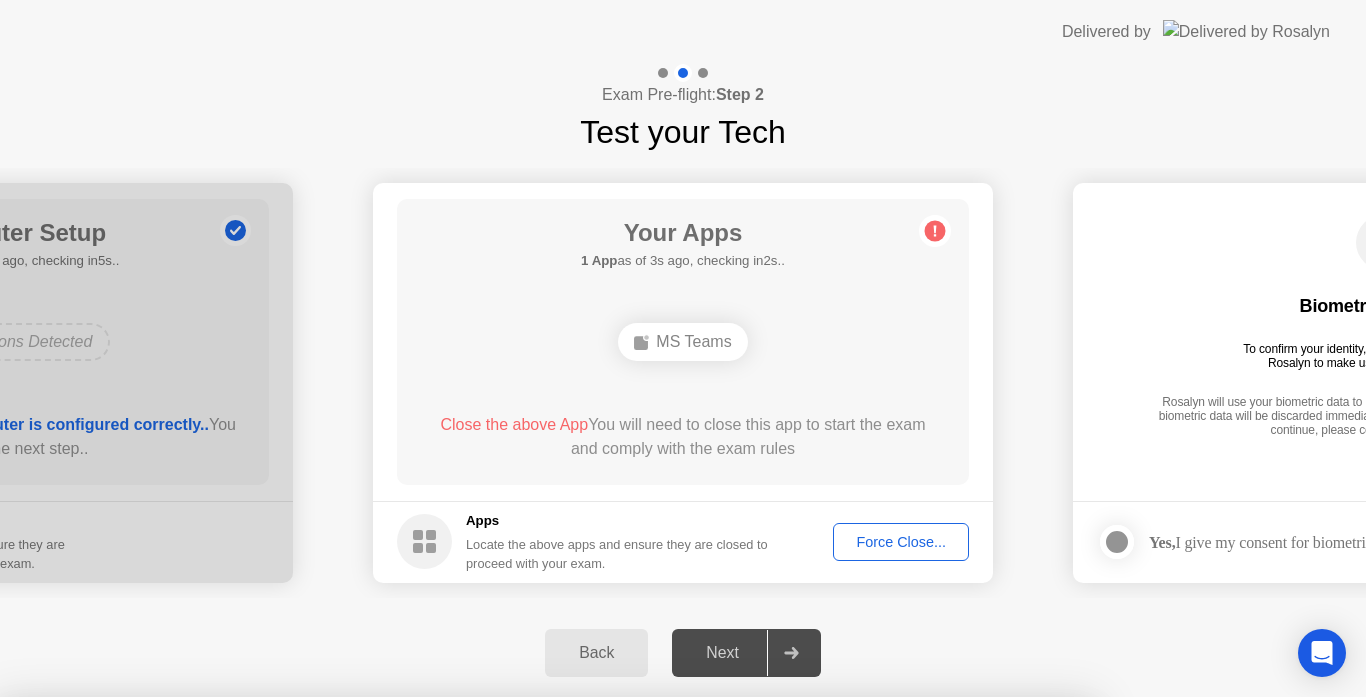 click on "Close" at bounding box center (465, 935) 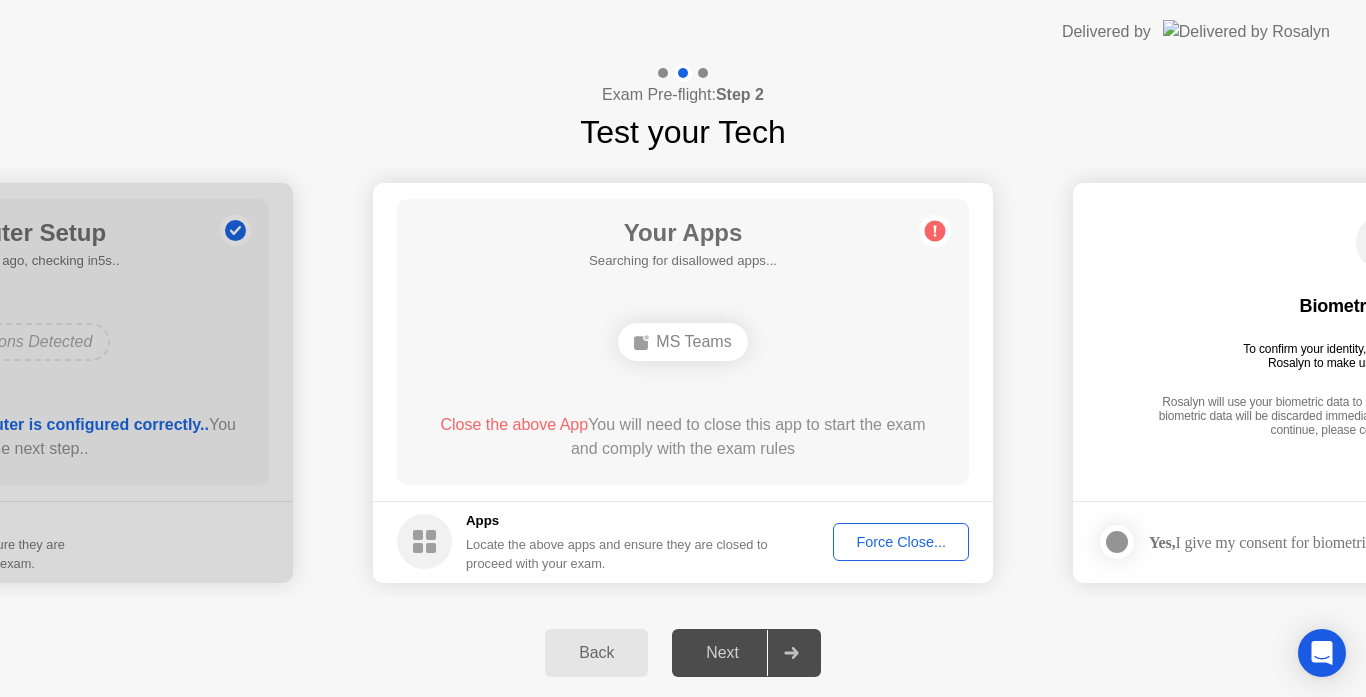 click on "Force Close..." 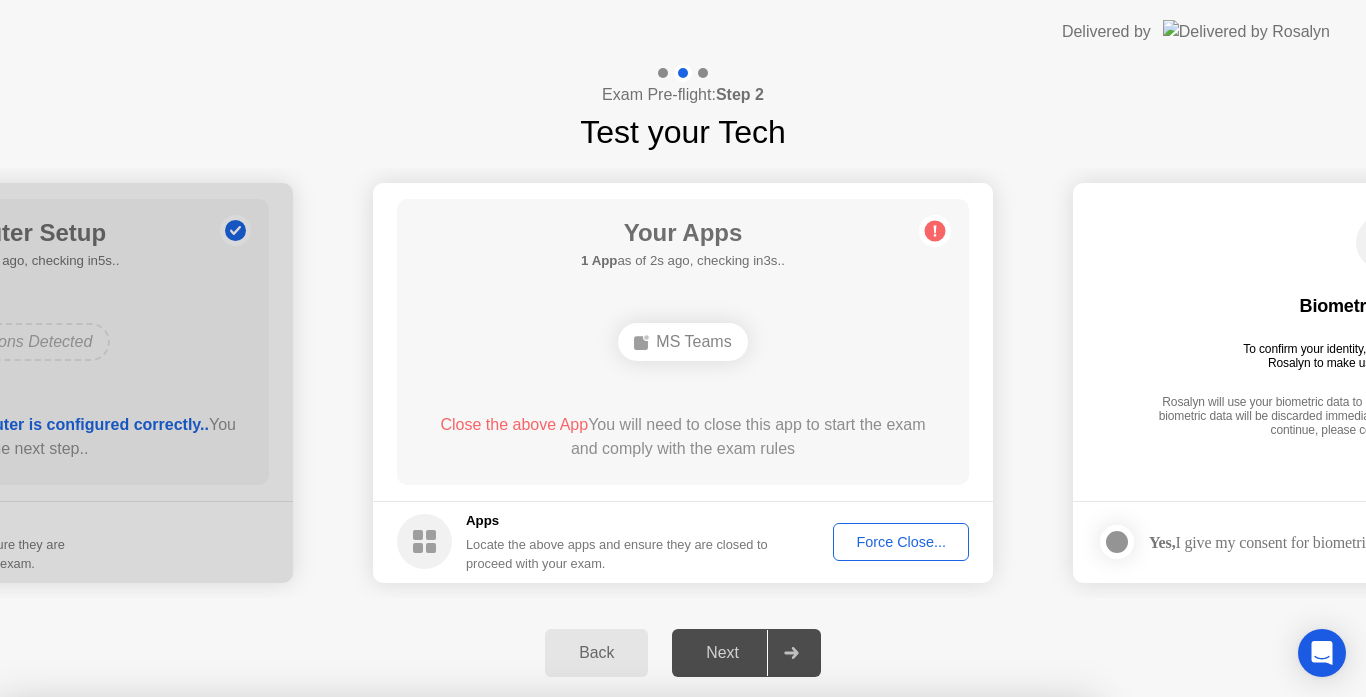 click on "Confirm" at bounding box center (613, 973) 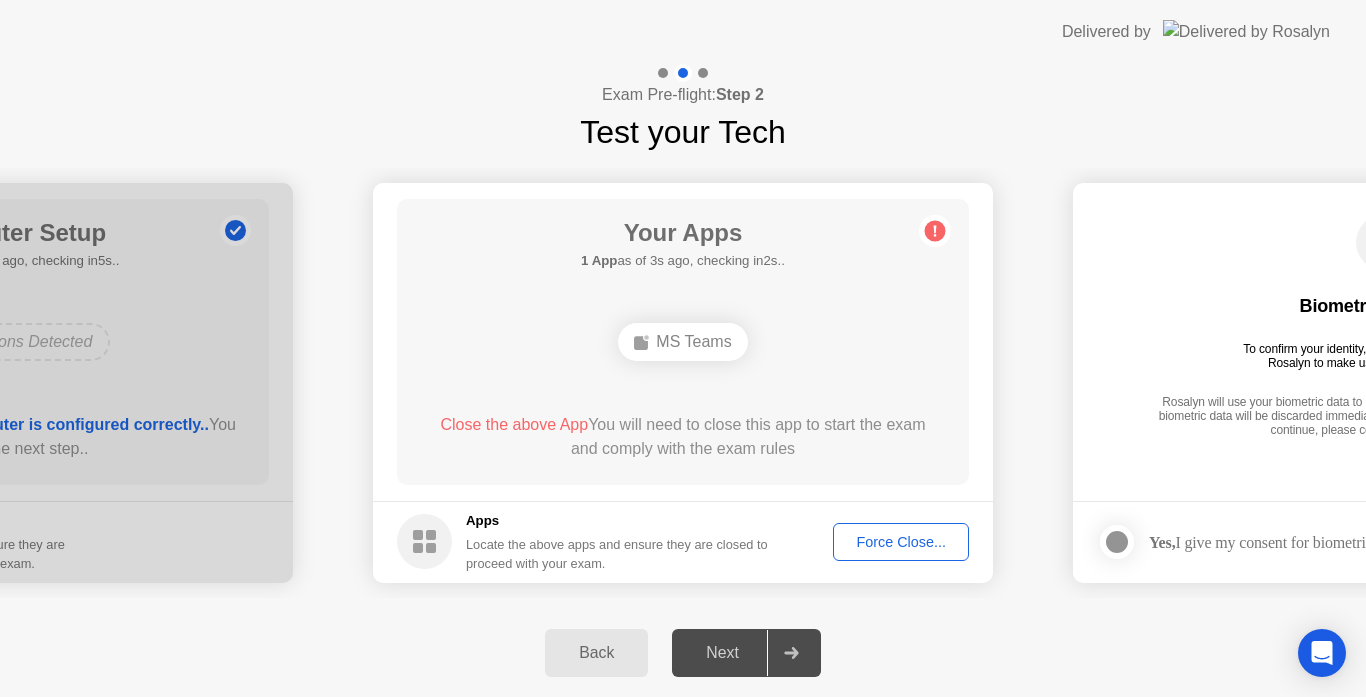 click on "MS Teams" 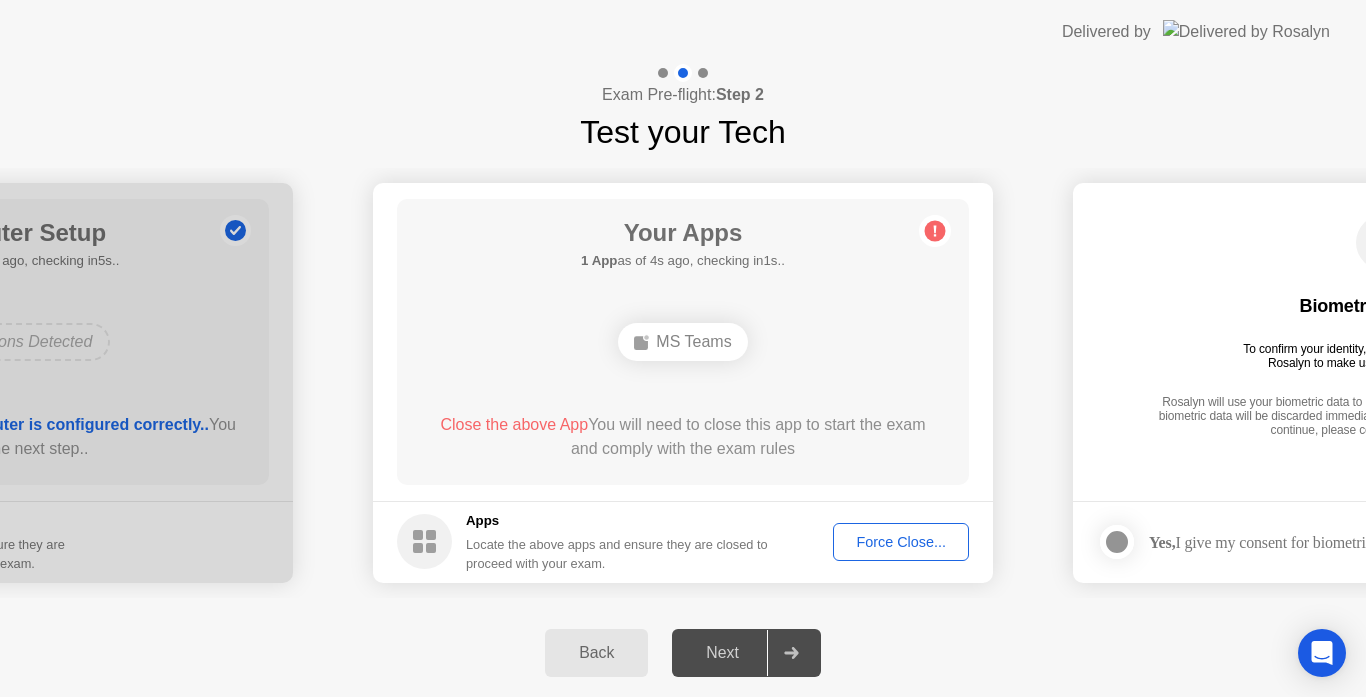 click on "MS Teams" 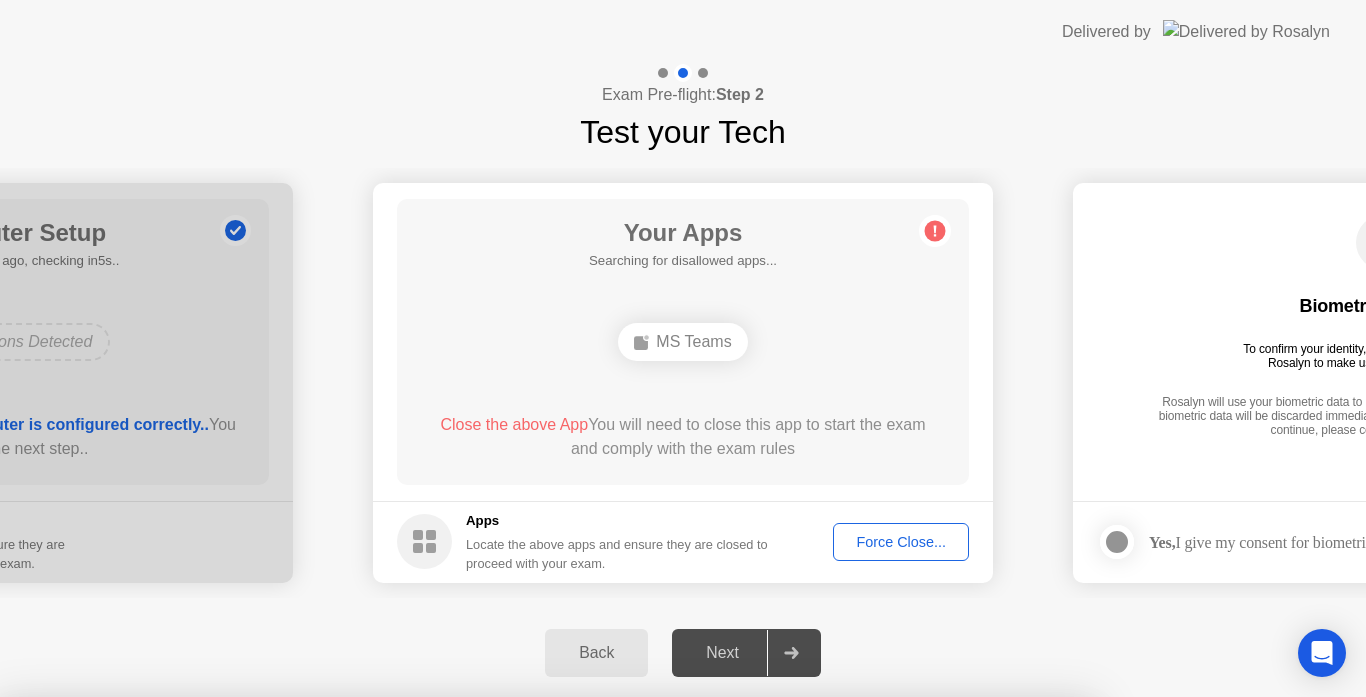 click on "Need help? Let [NAME] [LAST] close your apps for you Unfortunately we cannot close your apps  MS Teams" at bounding box center [546, 812] 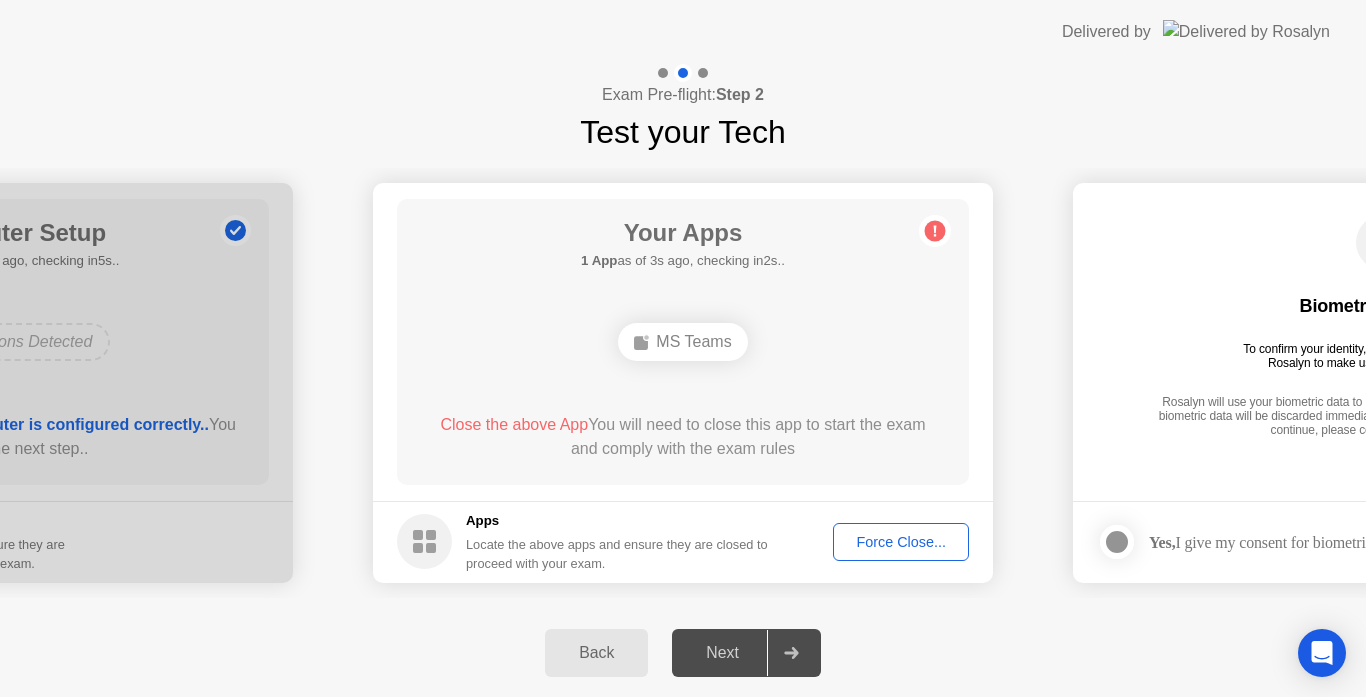 click on "Exam Pre-flight:  Step 2 Test your Tech" 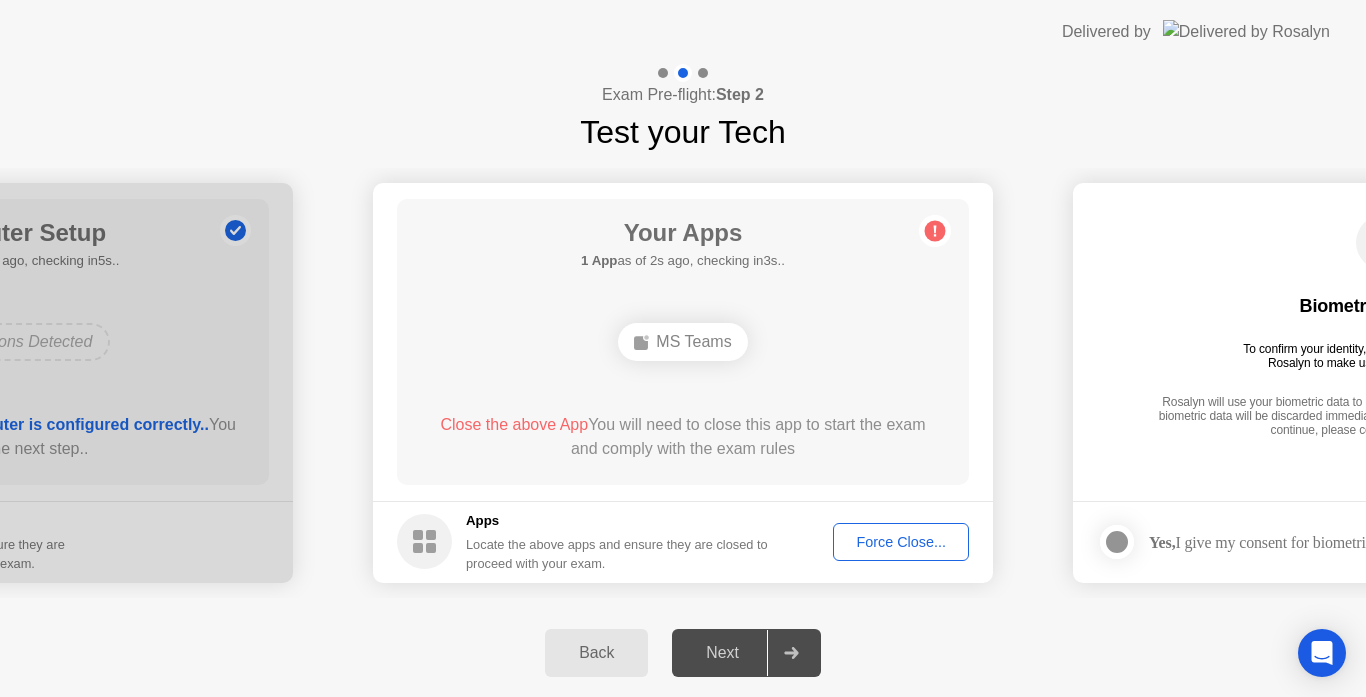 click on "Force Close..." 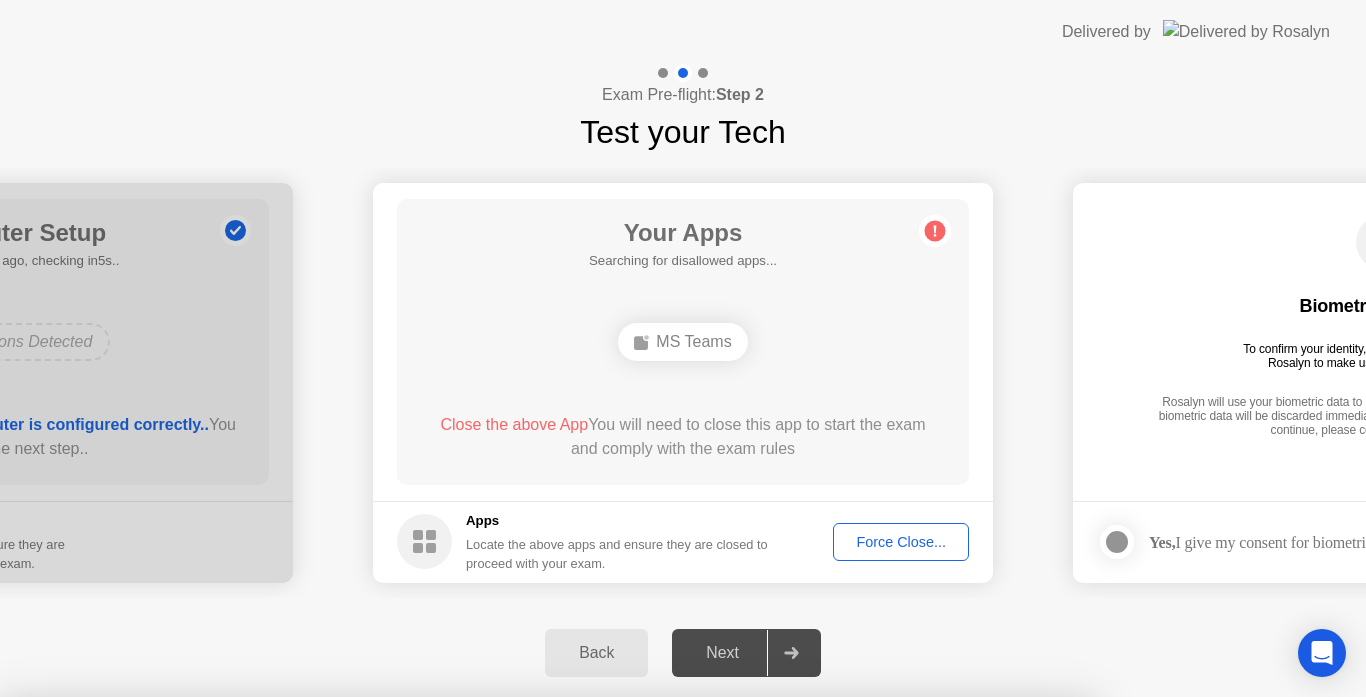 click on "Confirm" at bounding box center [613, 973] 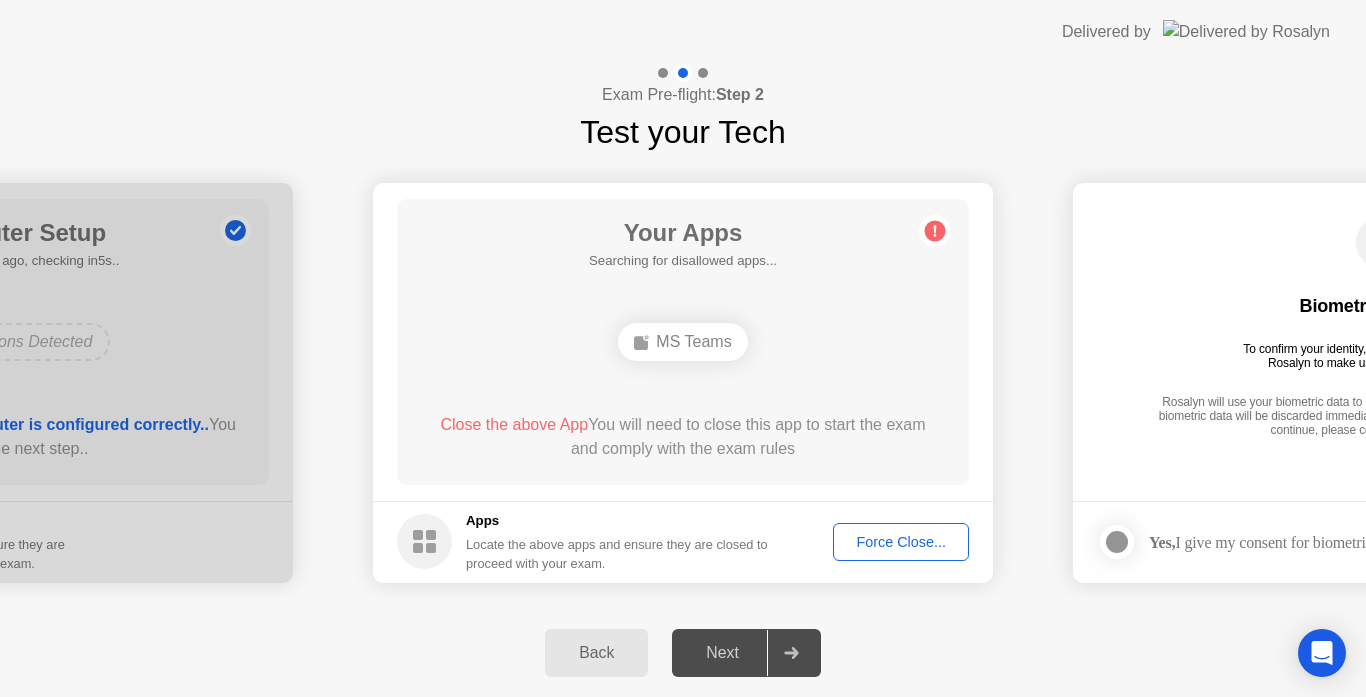 click on "MS Teams" 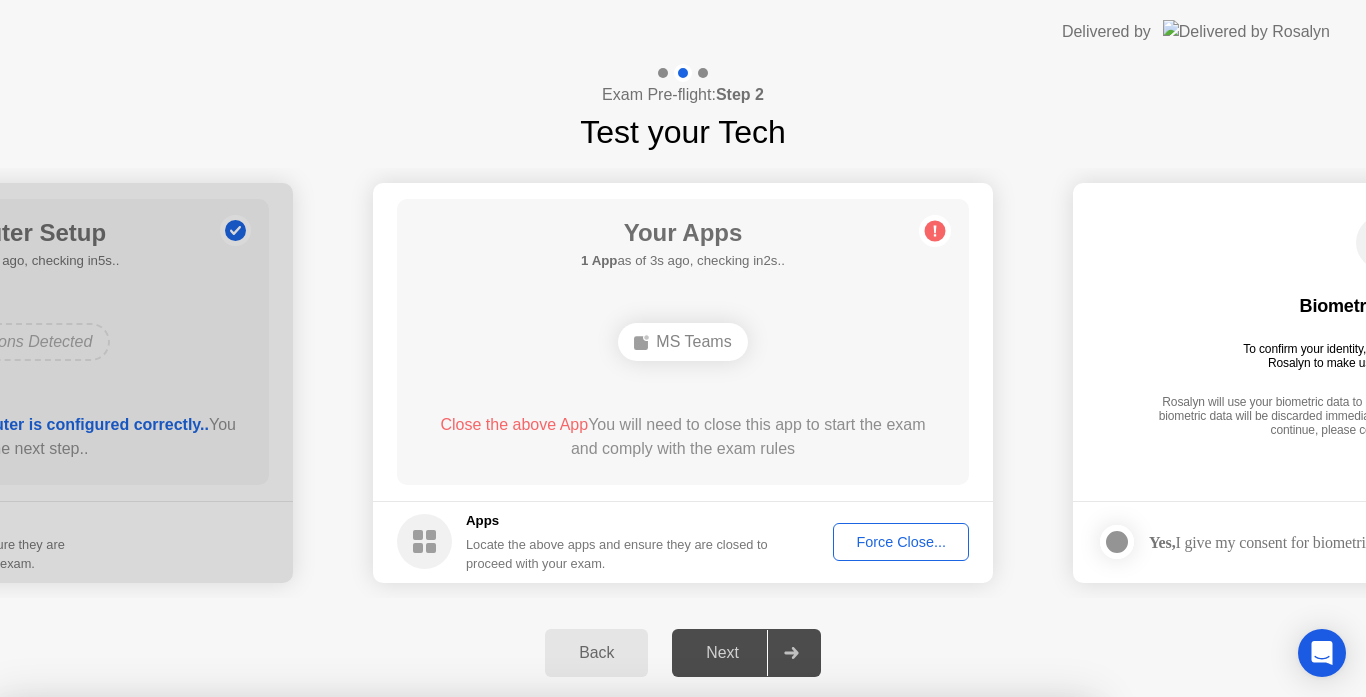 click on "Close" at bounding box center [465, 935] 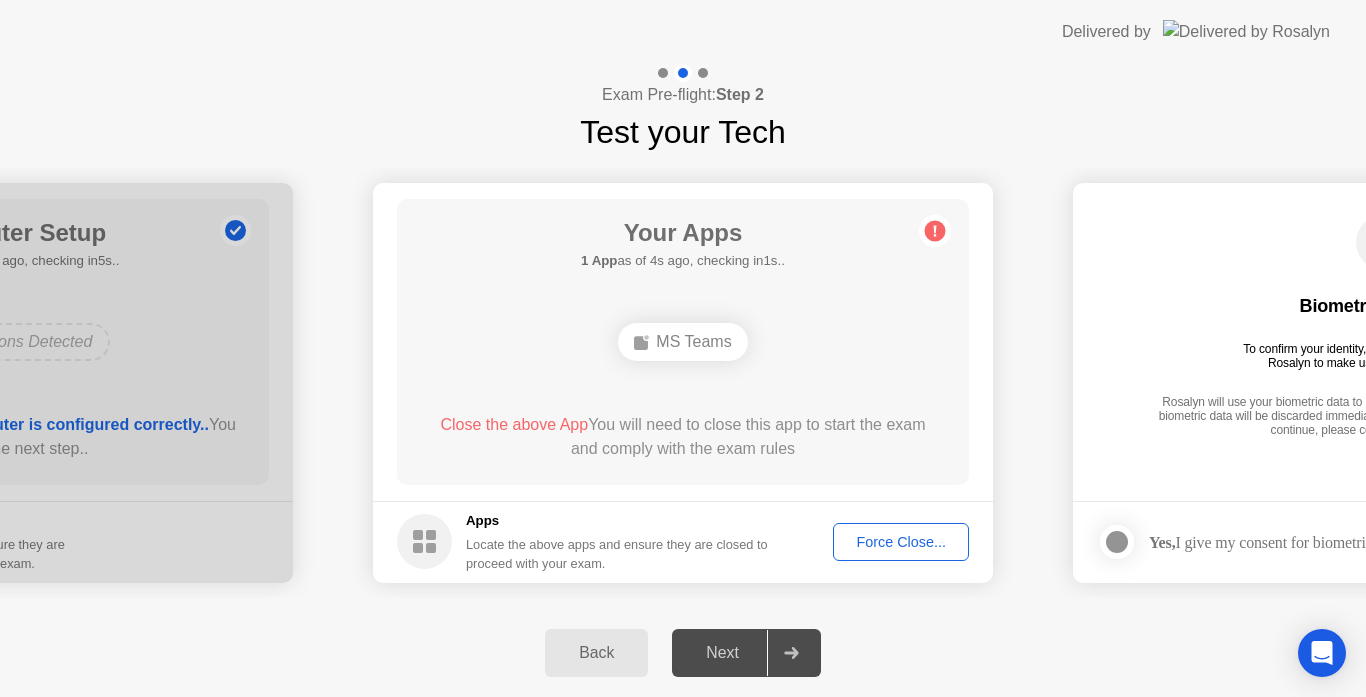 click on "MS Teams" 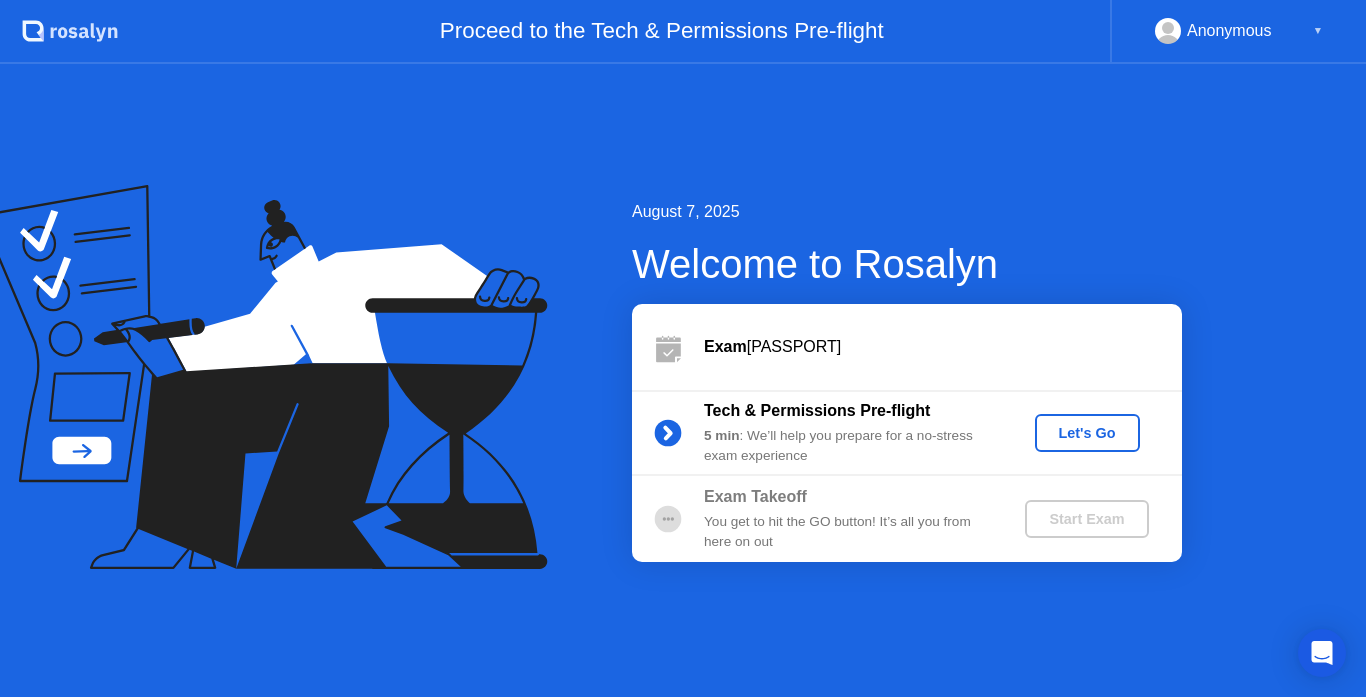 scroll, scrollTop: 0, scrollLeft: 0, axis: both 